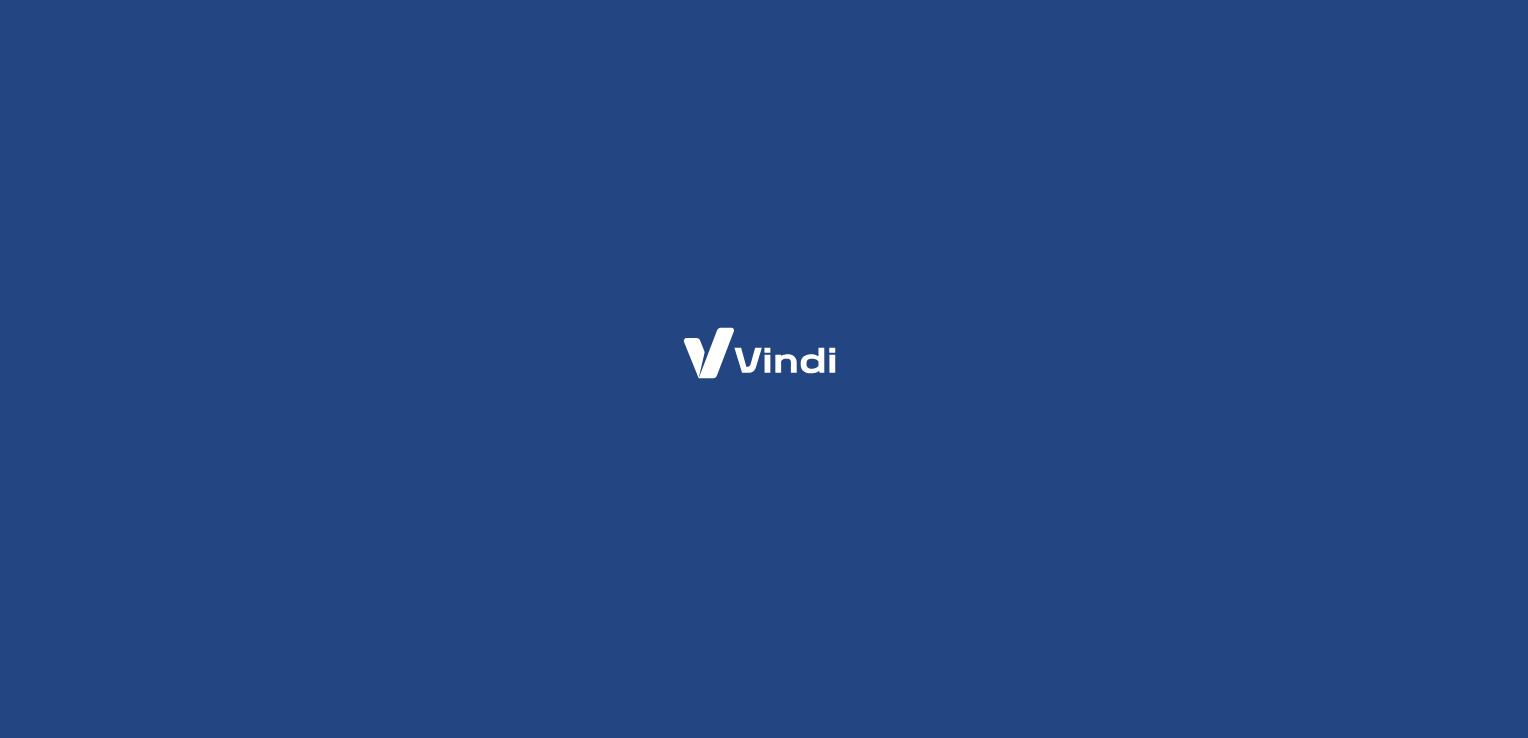 scroll, scrollTop: 0, scrollLeft: 0, axis: both 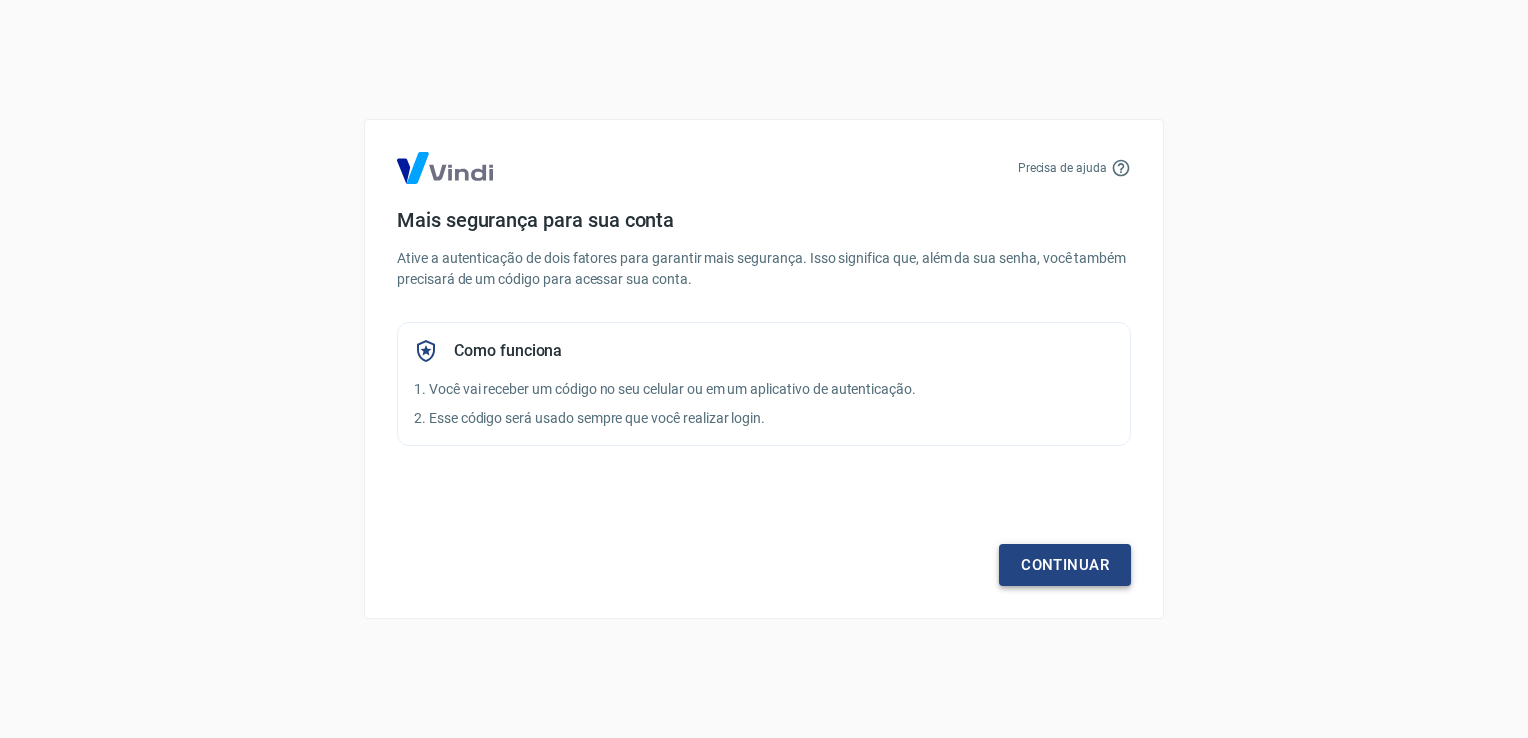 click on "Continuar" at bounding box center [1065, 565] 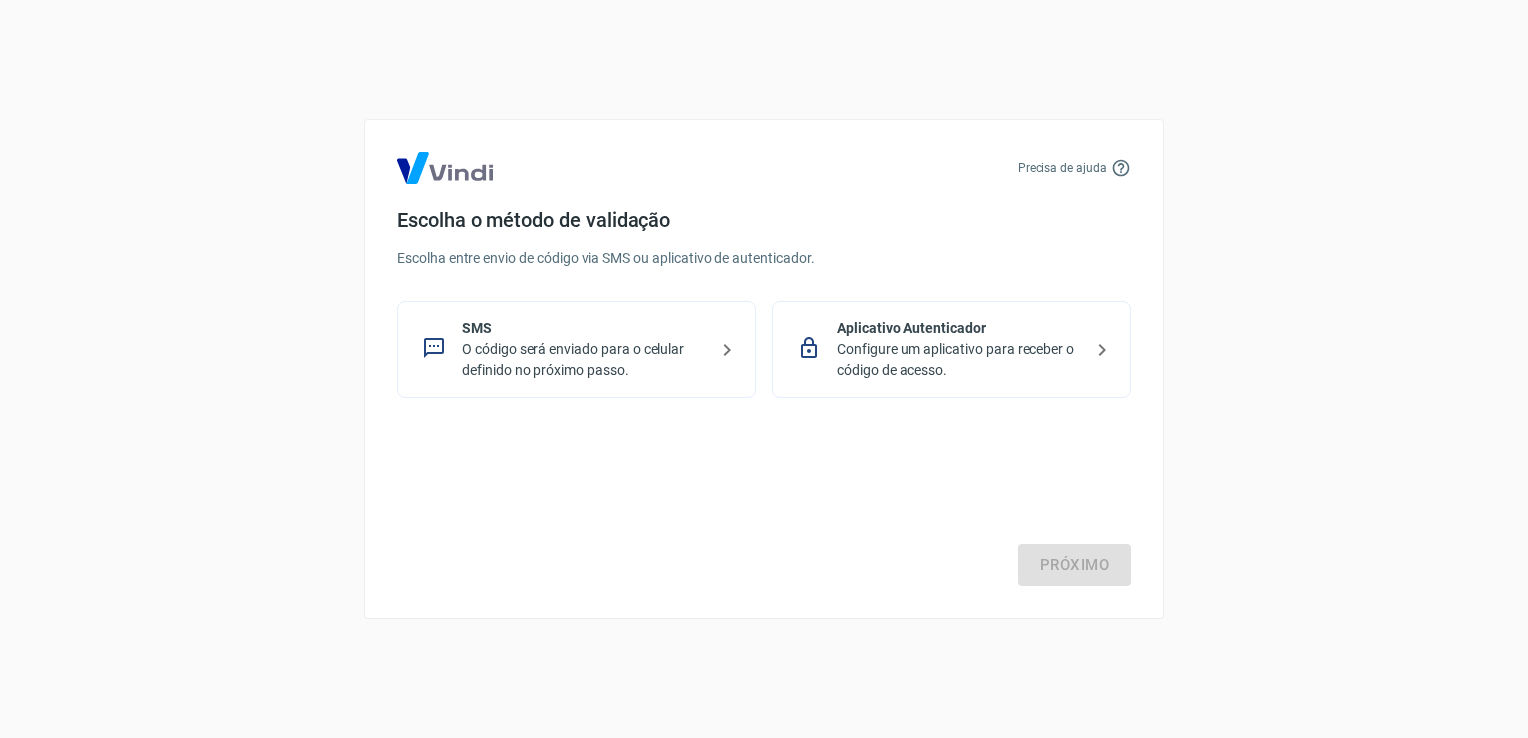click on "Configure um aplicativo para receber o código de acesso." at bounding box center [959, 360] 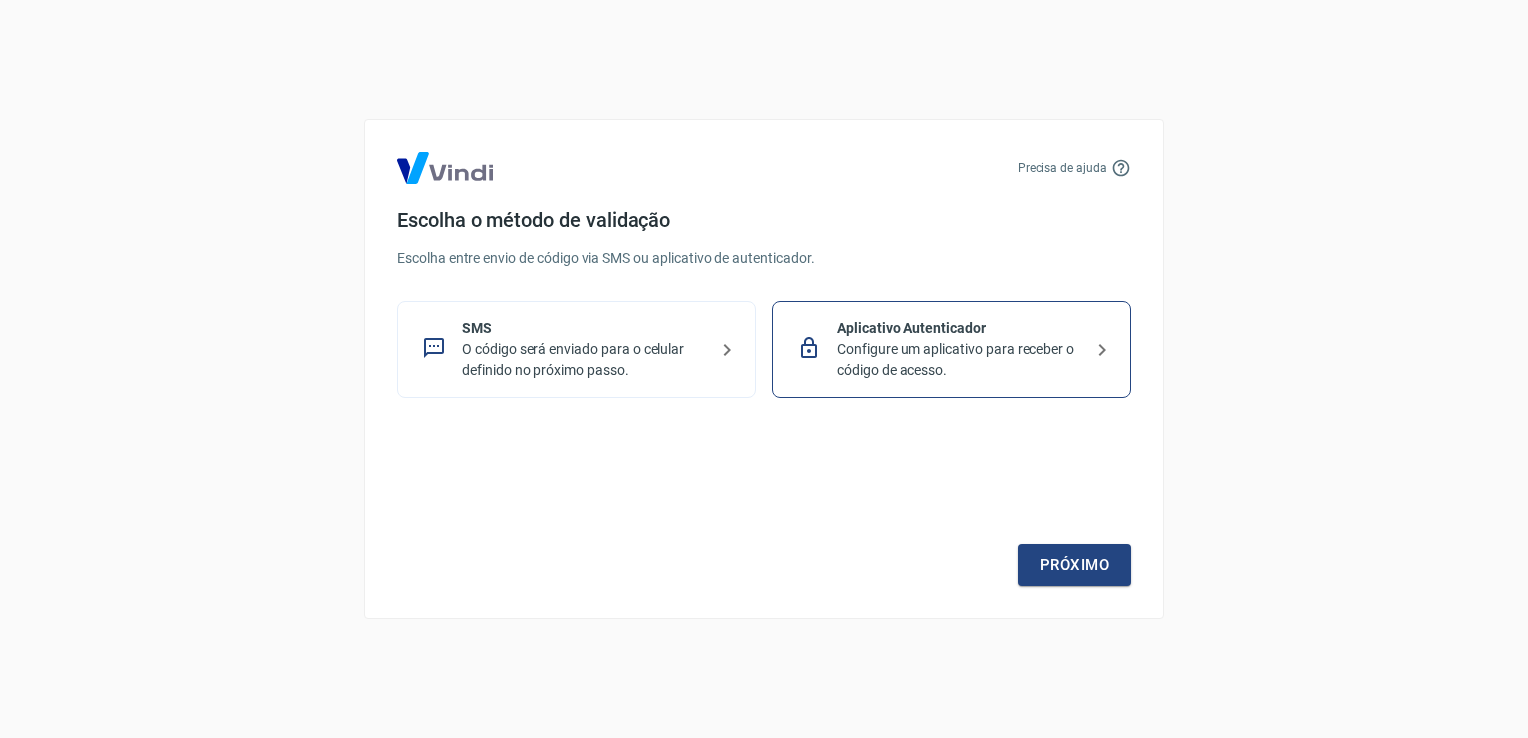 click on "Configure um aplicativo para receber o código de acesso." at bounding box center [959, 360] 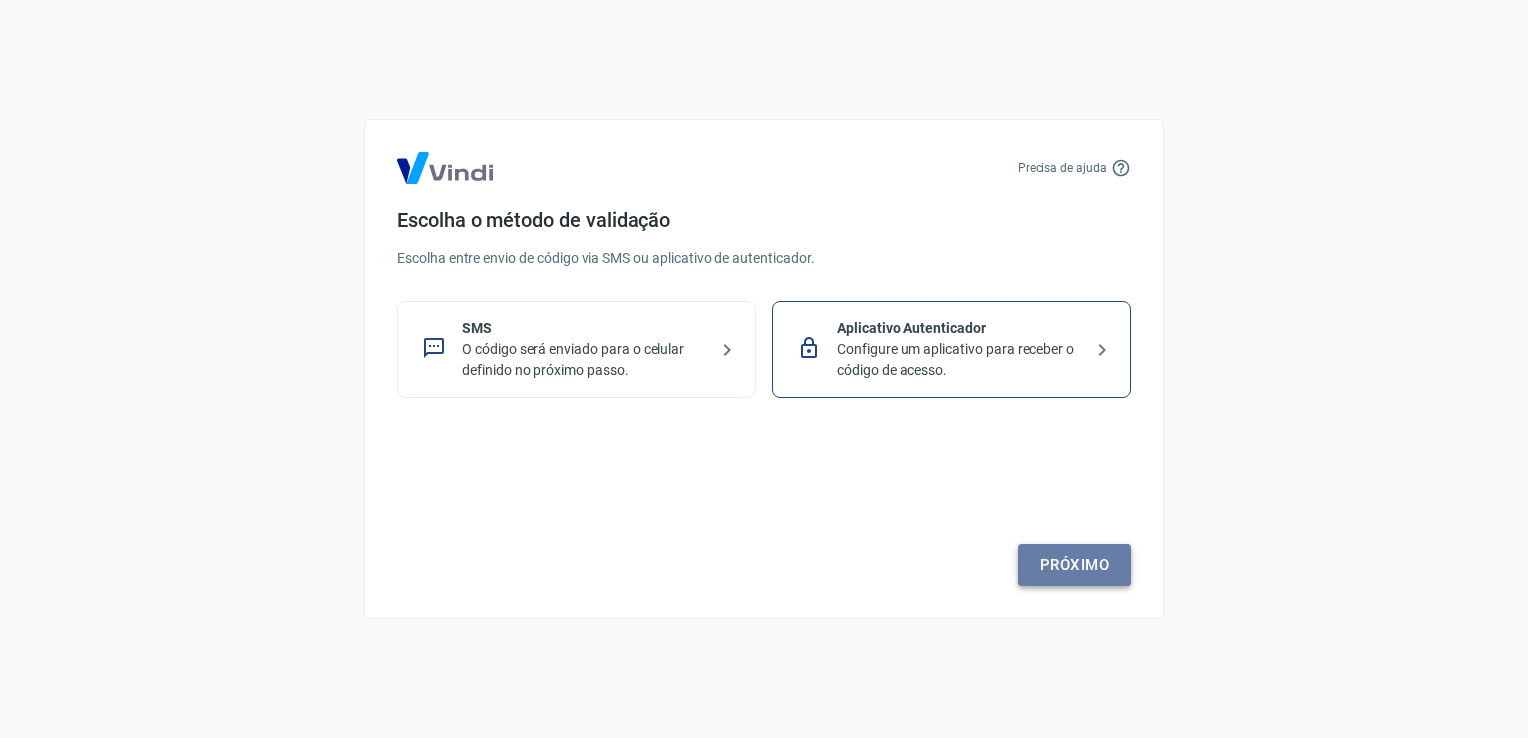 click on "Próximo" at bounding box center (1074, 565) 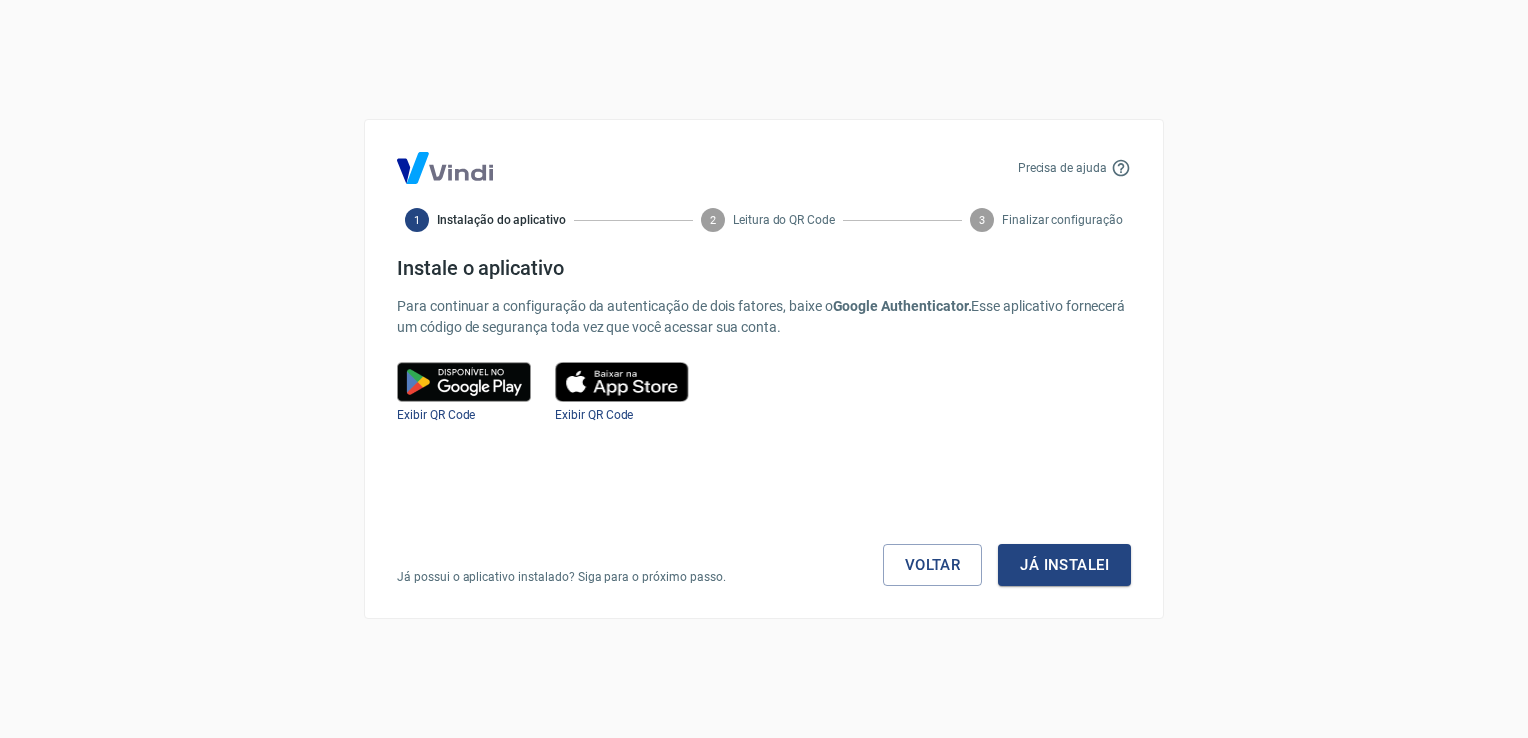 click on "Já instalei" at bounding box center (1064, 565) 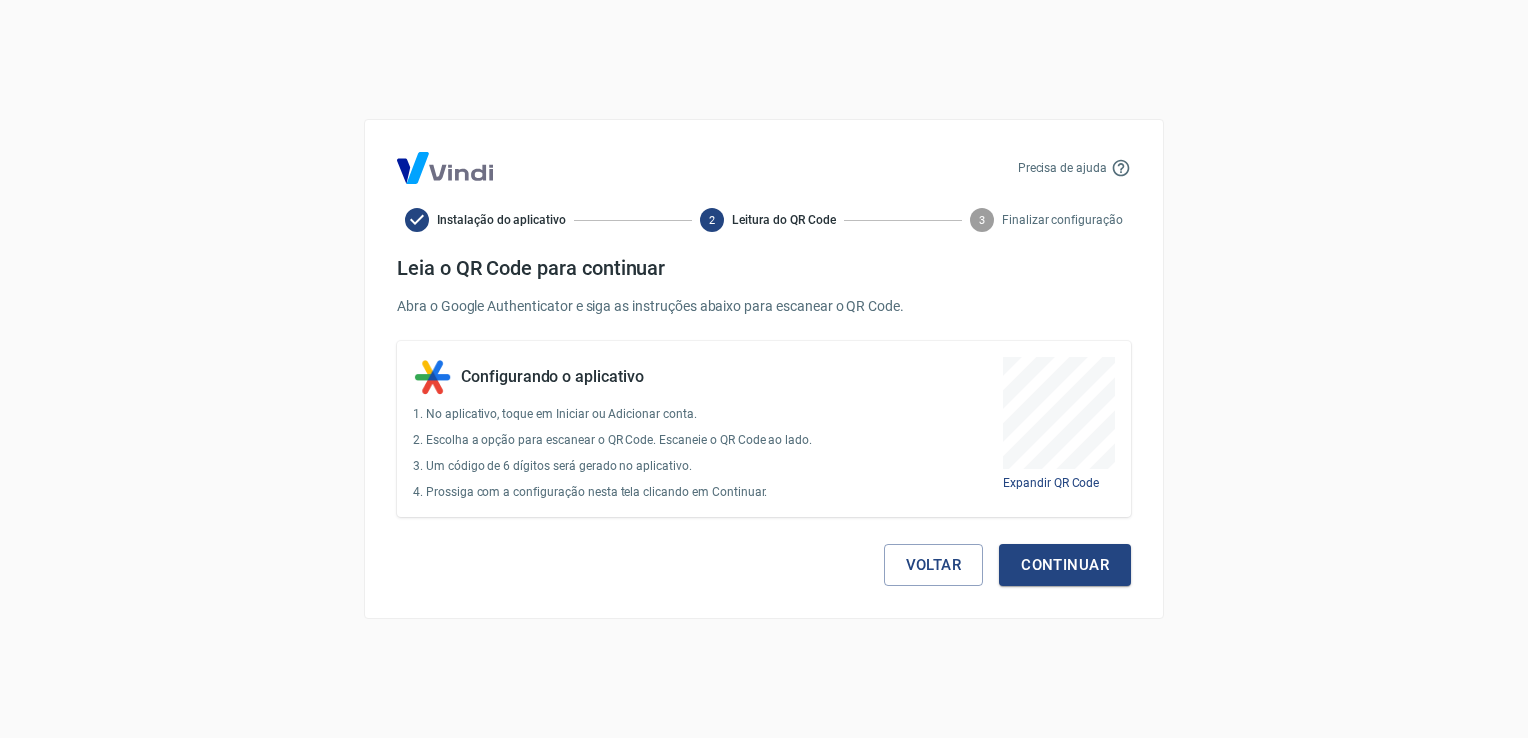 click on "Precisa de ajuda Instalação do aplicativo 2 Leitura do QR Code 3 Finalizar configuração Leia o QR Code para continuar Abra o Google Authenticator e siga as instruções abaixo para escanear o QR Code. Configurando o aplicativo 1. No aplicativo, toque em Iniciar ou Adicionar conta. 2. Escolha a opção para escanear o QR Code. Escaneie o QR Code ao lado. 3. Um código de 6 dígitos será gerado no aplicativo. 4. Prossiga com a configuração nesta tela clicando em Continuar. Expandir QR Code Voltar Continuar" at bounding box center [764, 369] 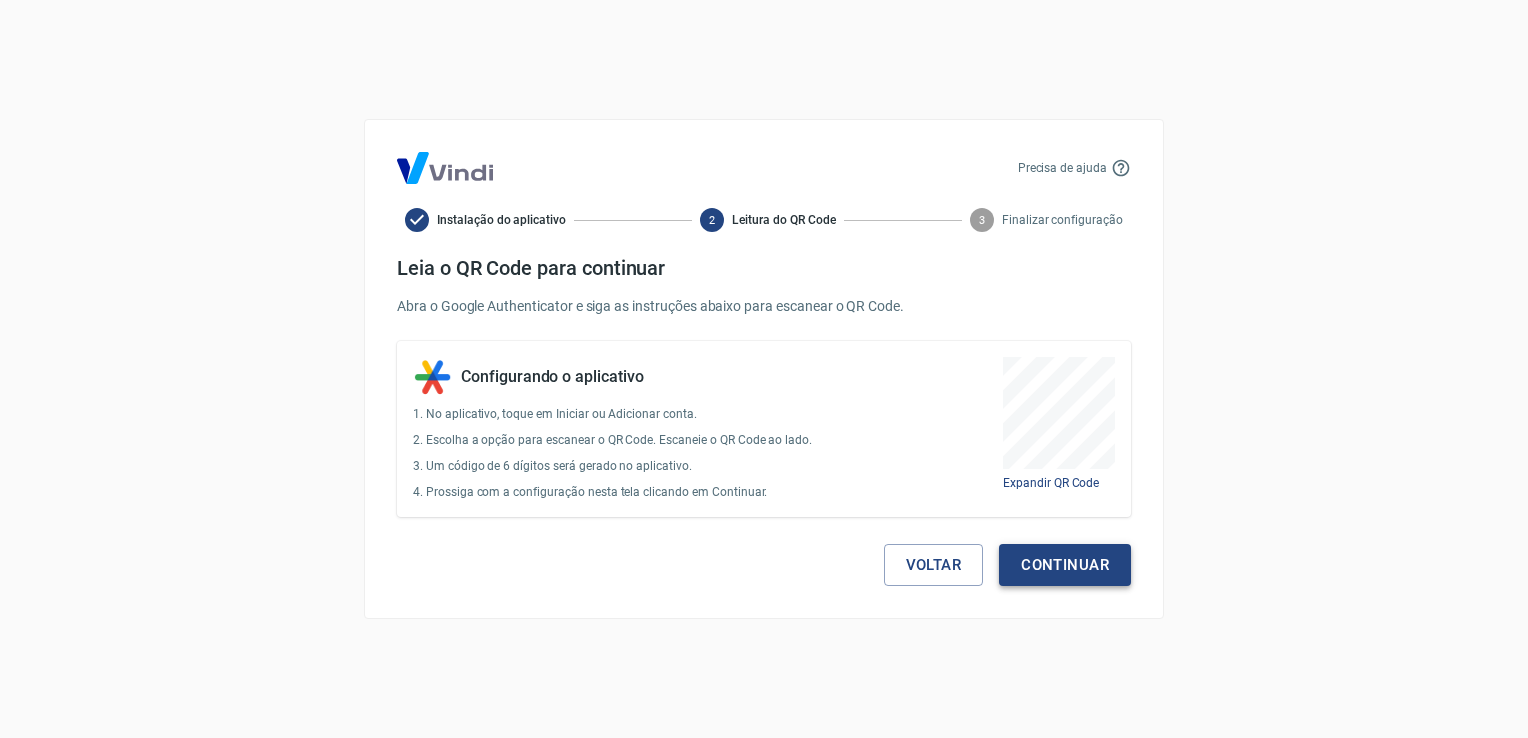 click on "Continuar" at bounding box center (1065, 565) 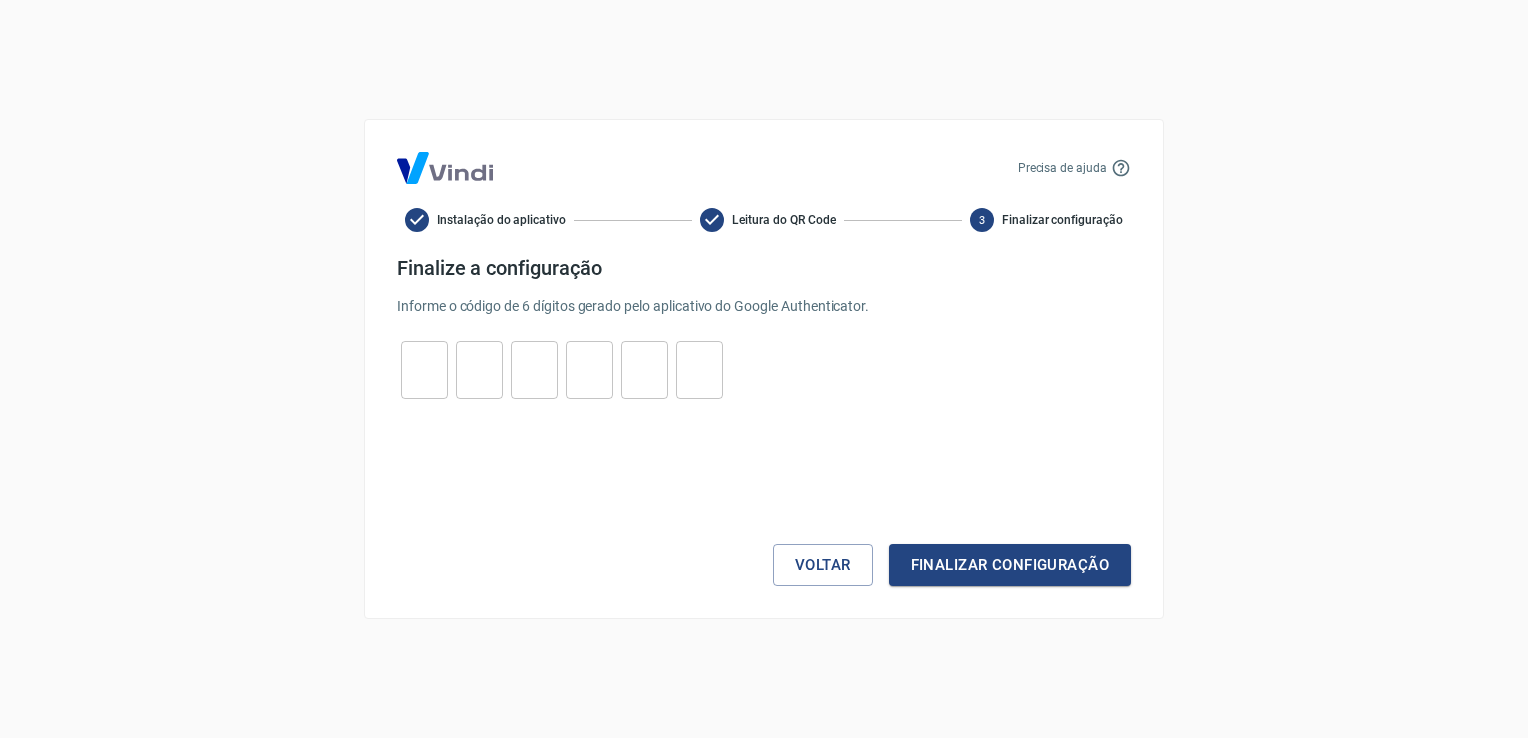 click at bounding box center [424, 370] 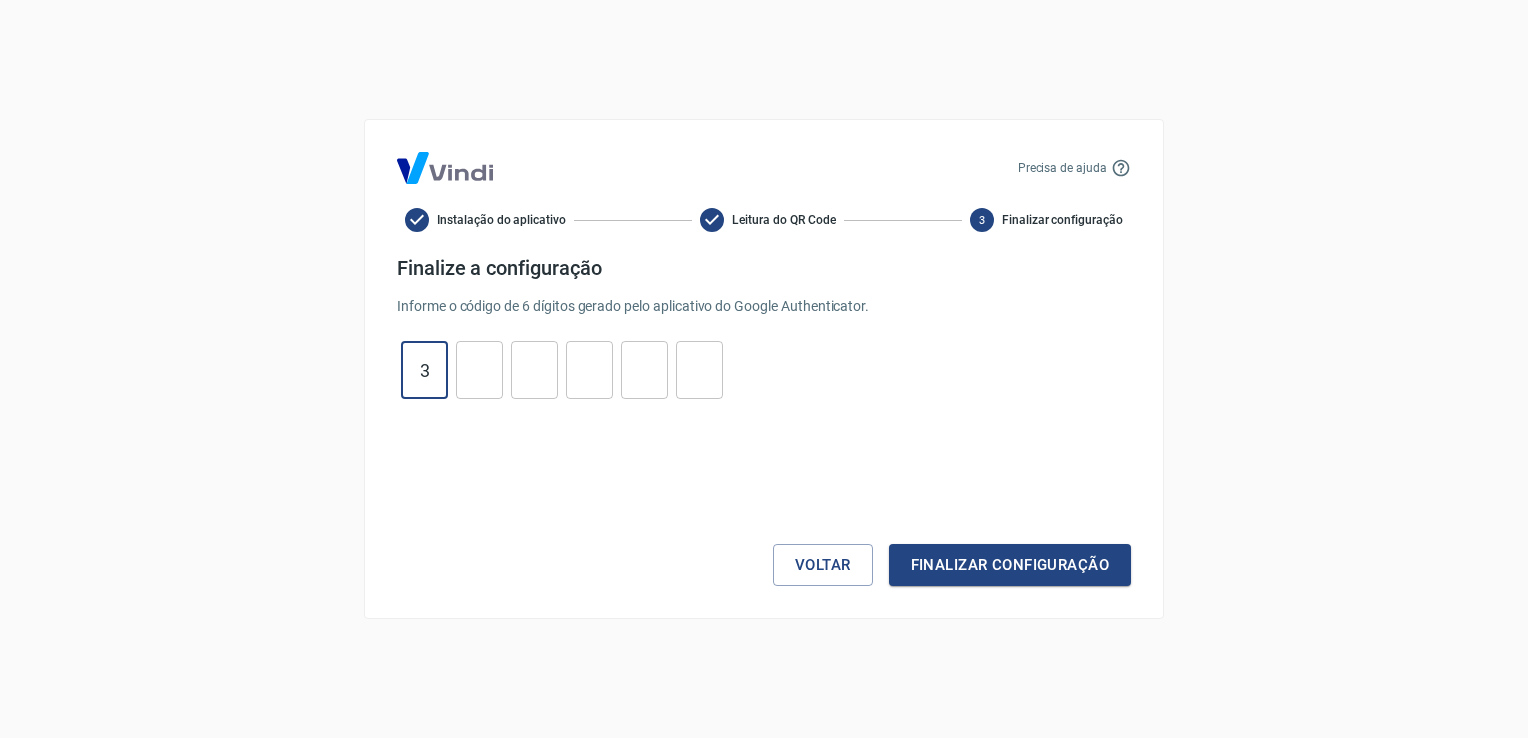 type on "3" 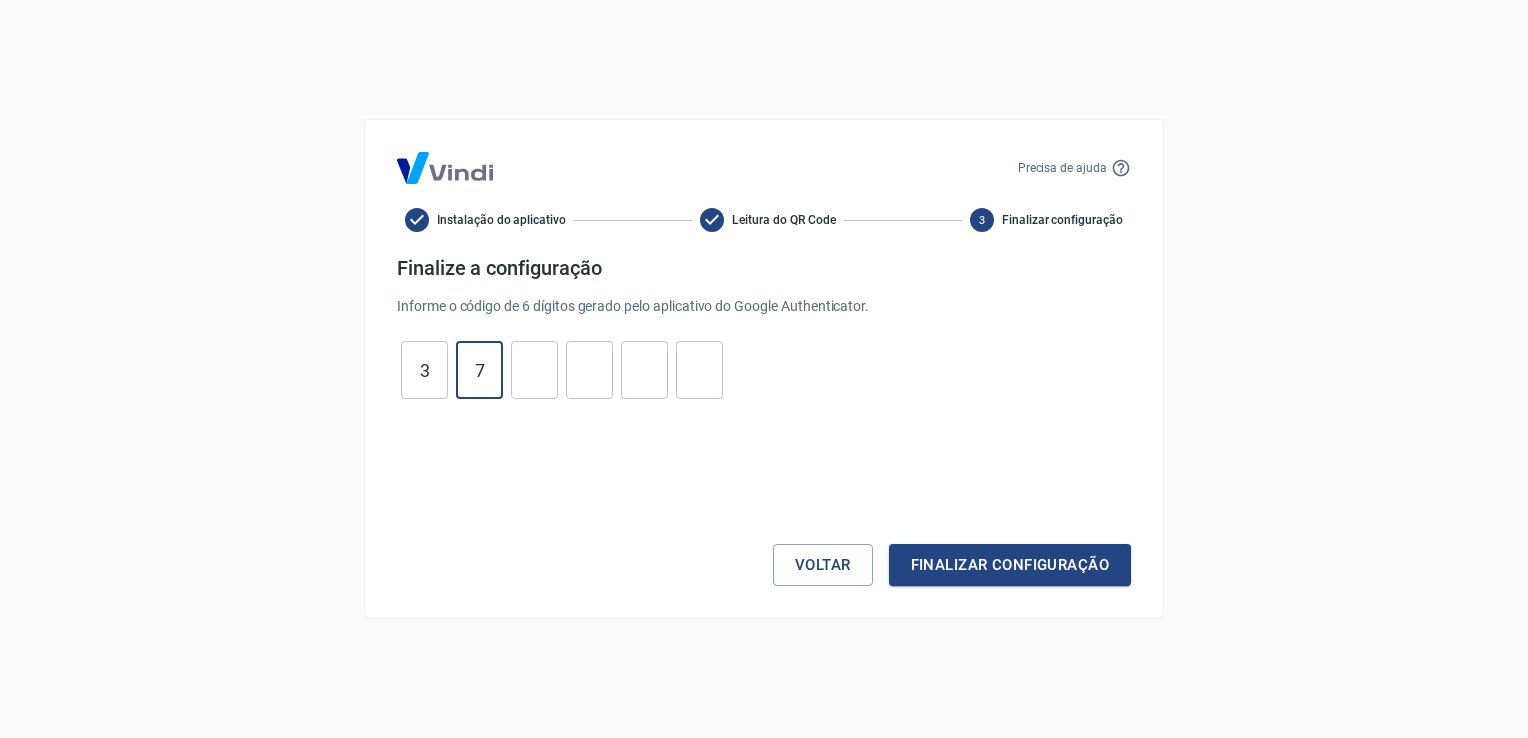 type on "7" 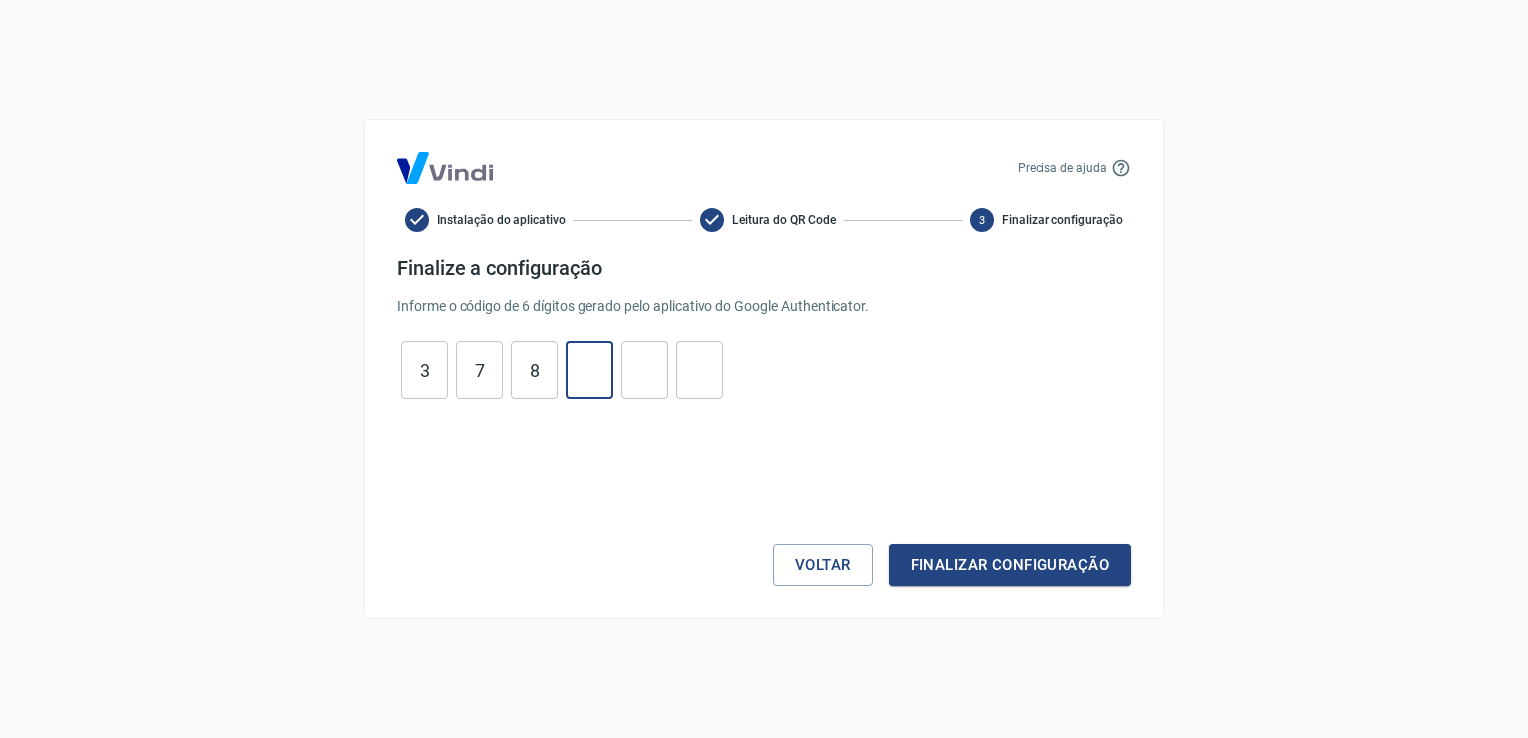 type on "8" 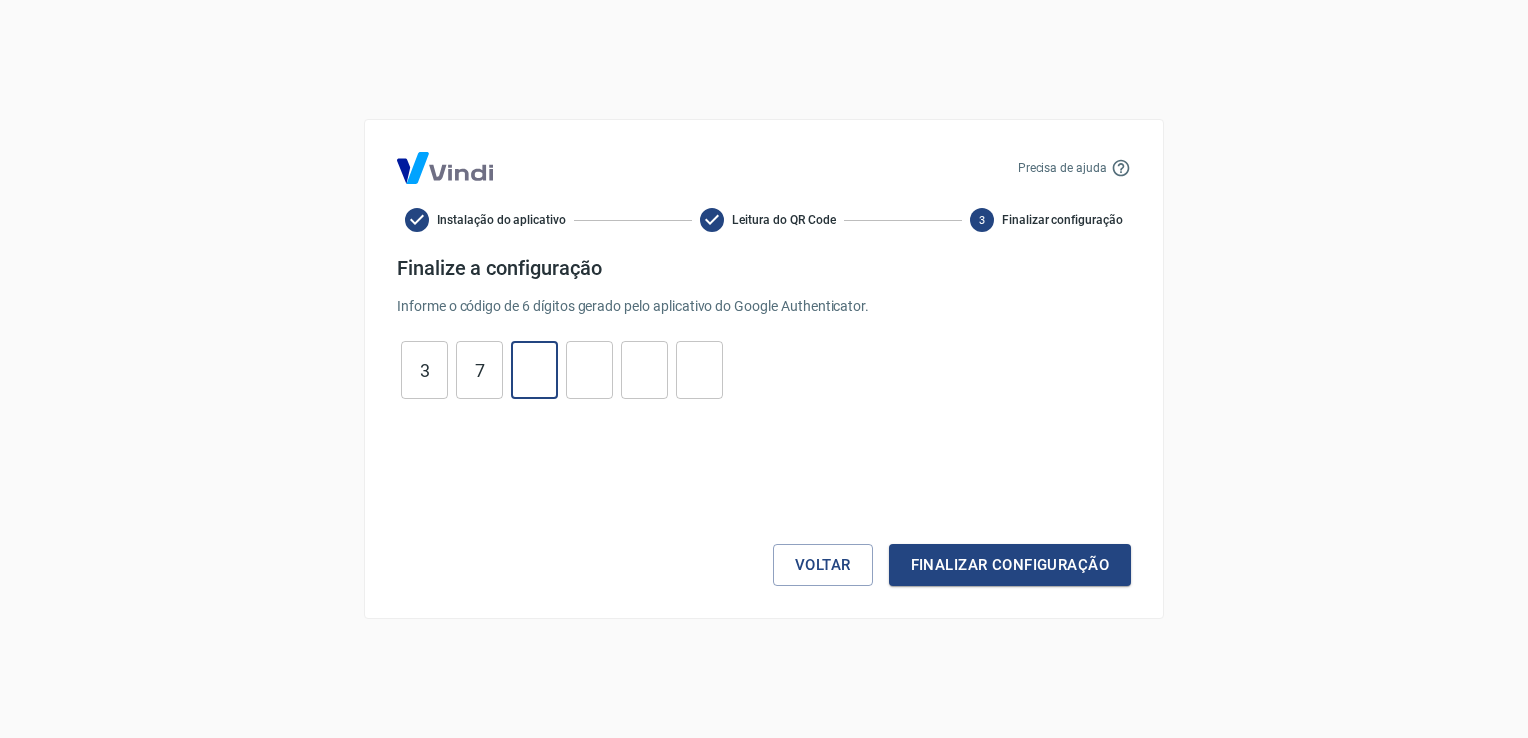 type 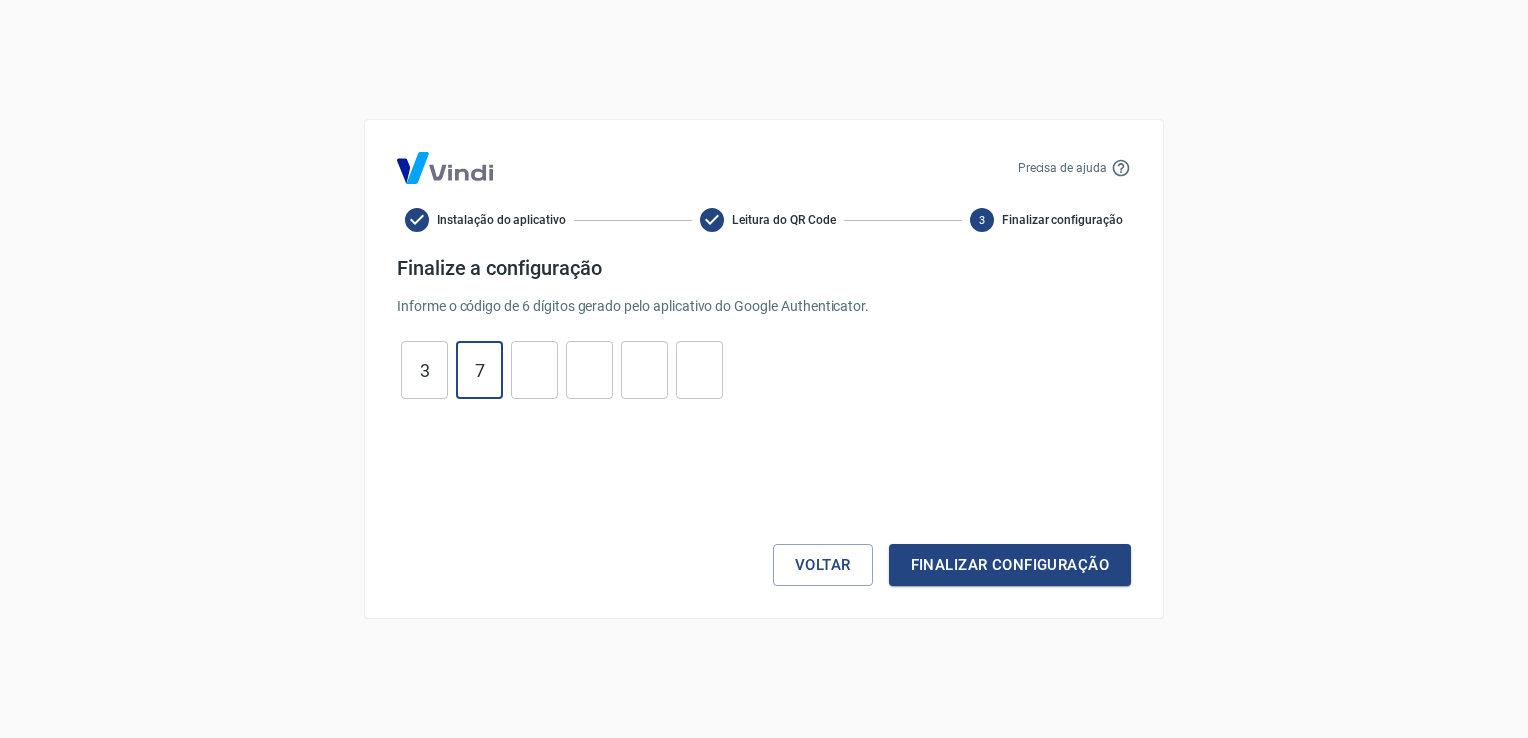 type on "7" 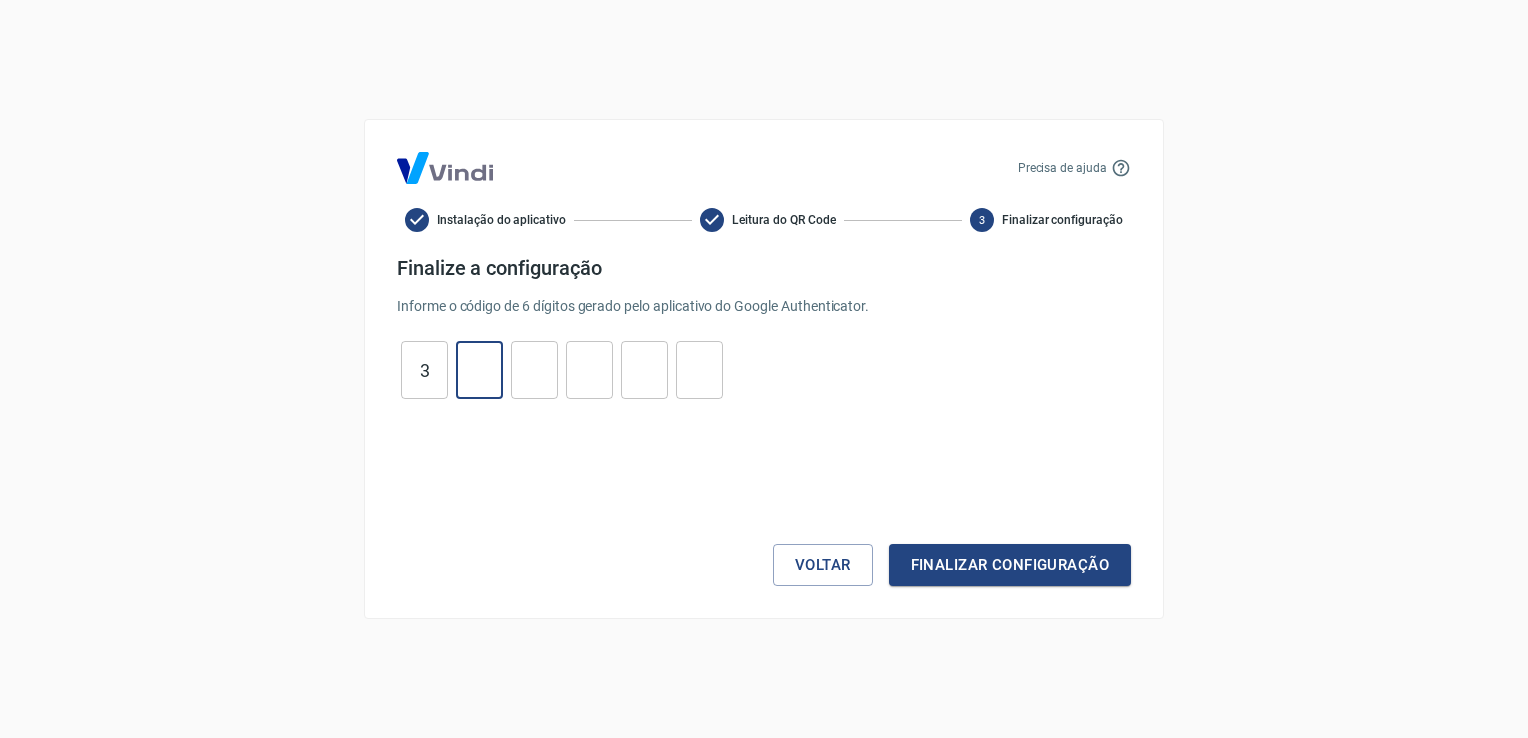 type 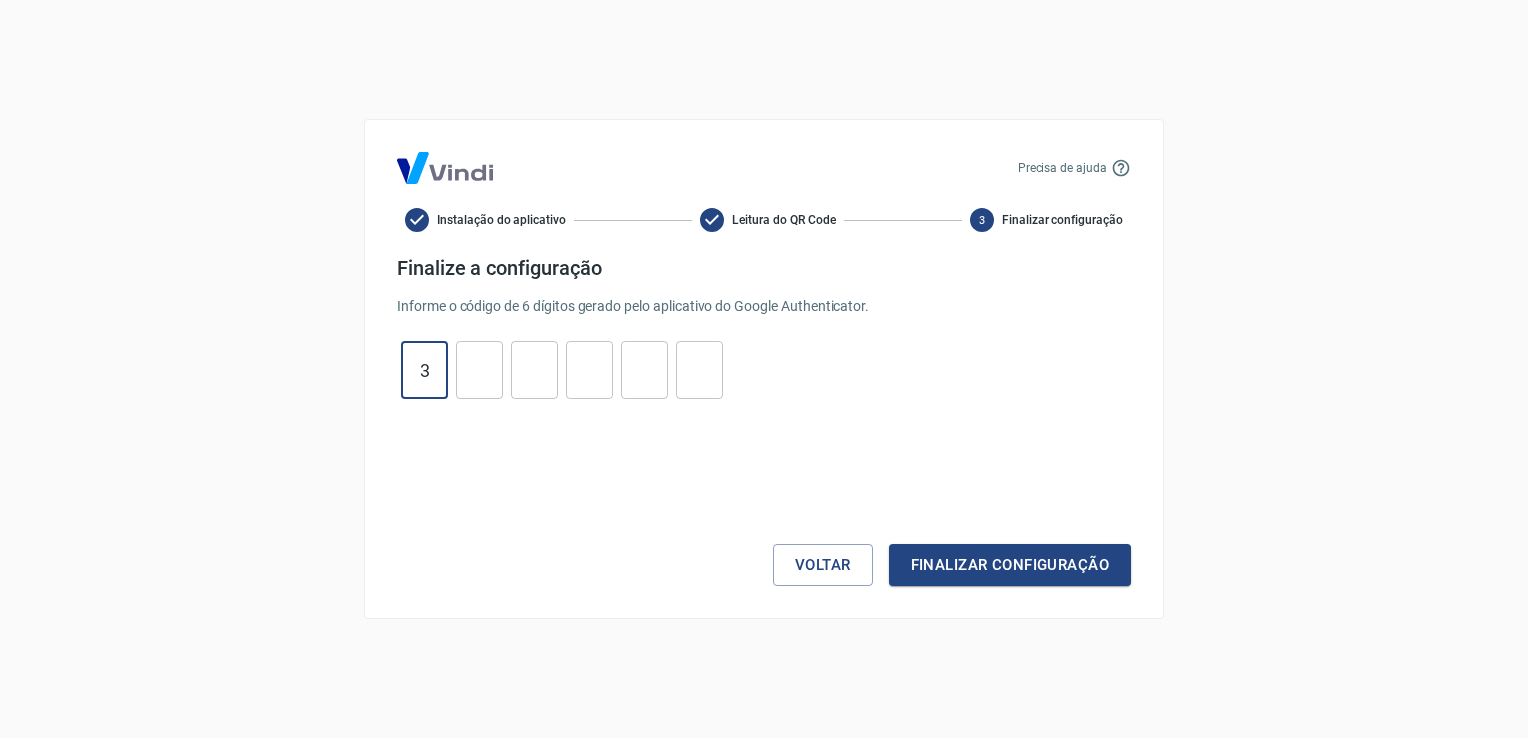 type on "3" 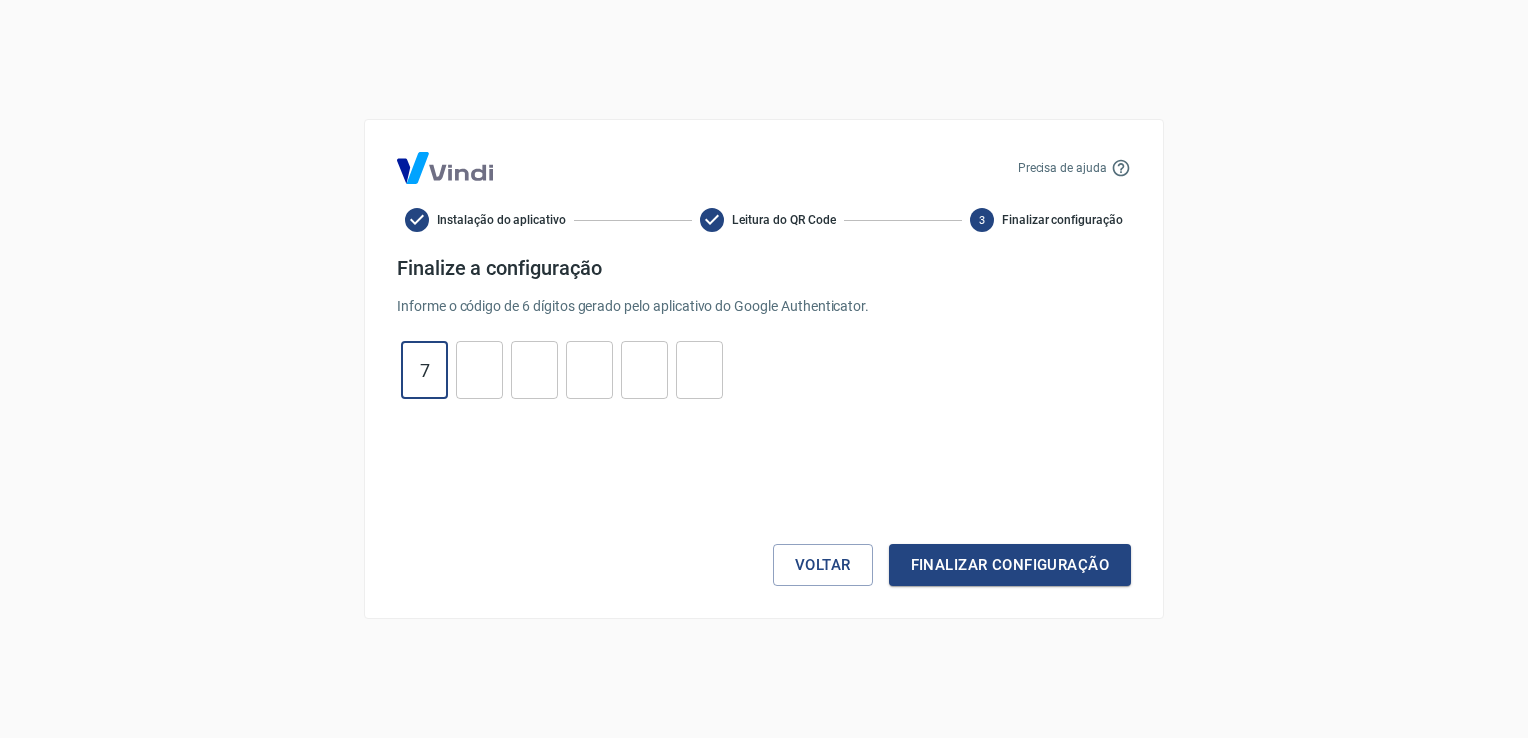 type on "7" 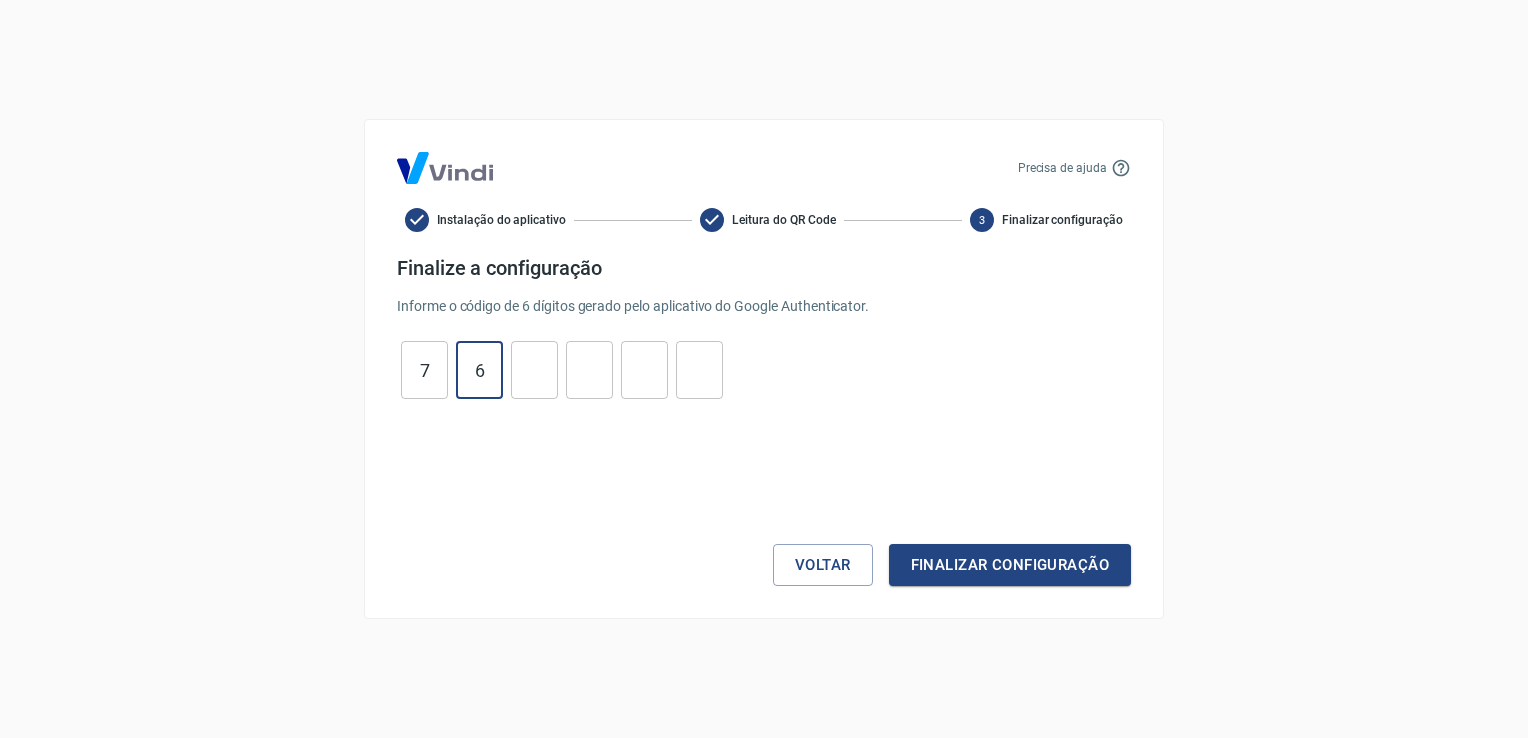 type on "6" 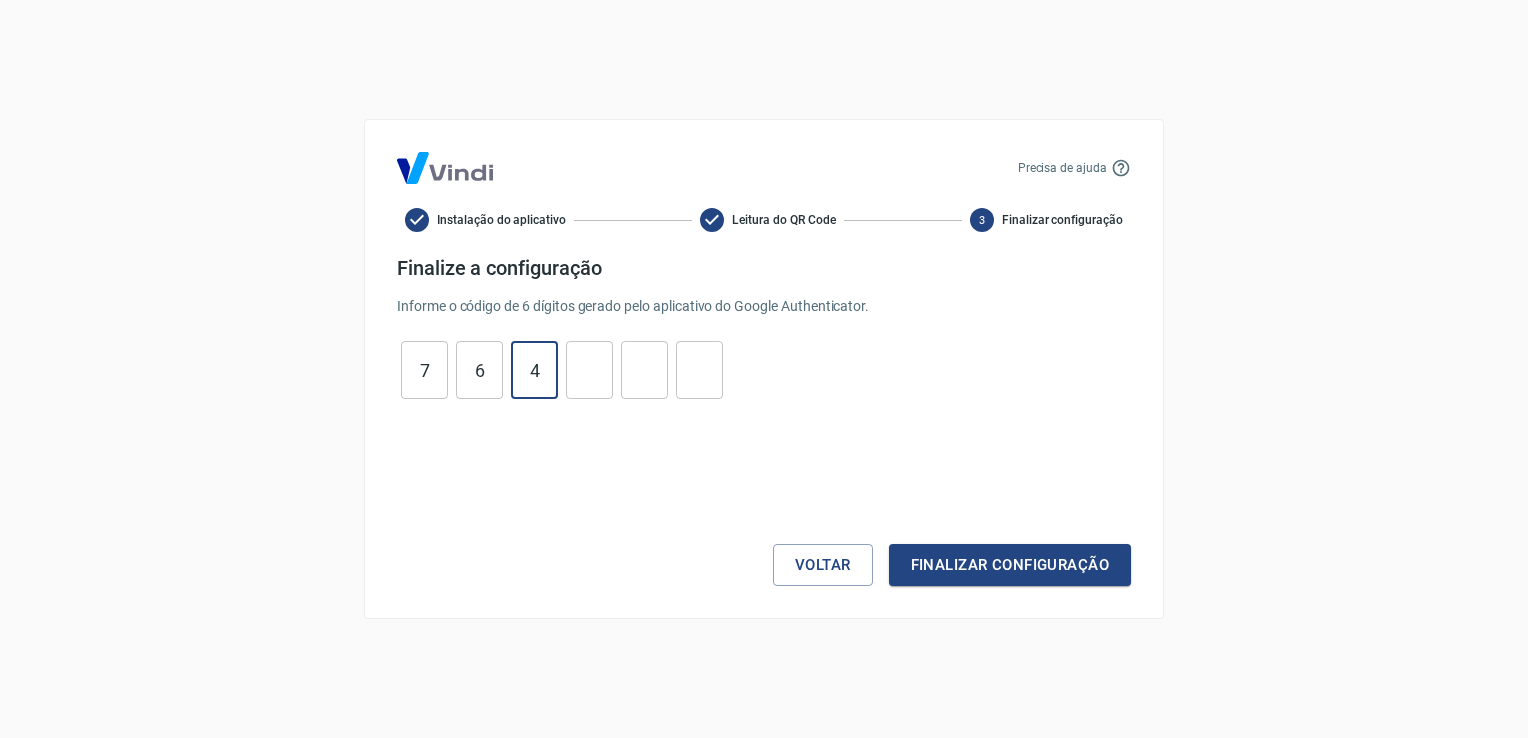 type on "4" 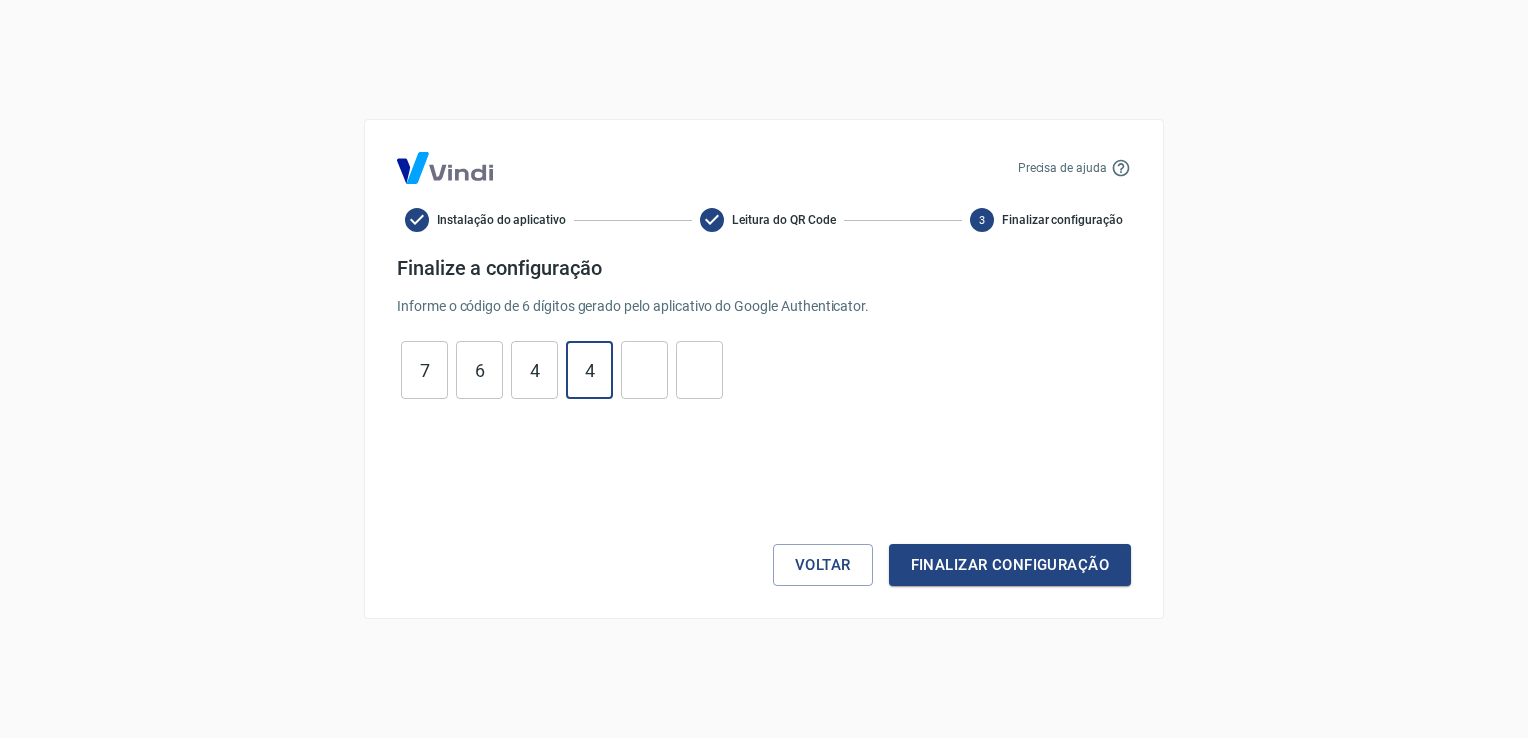 type on "4" 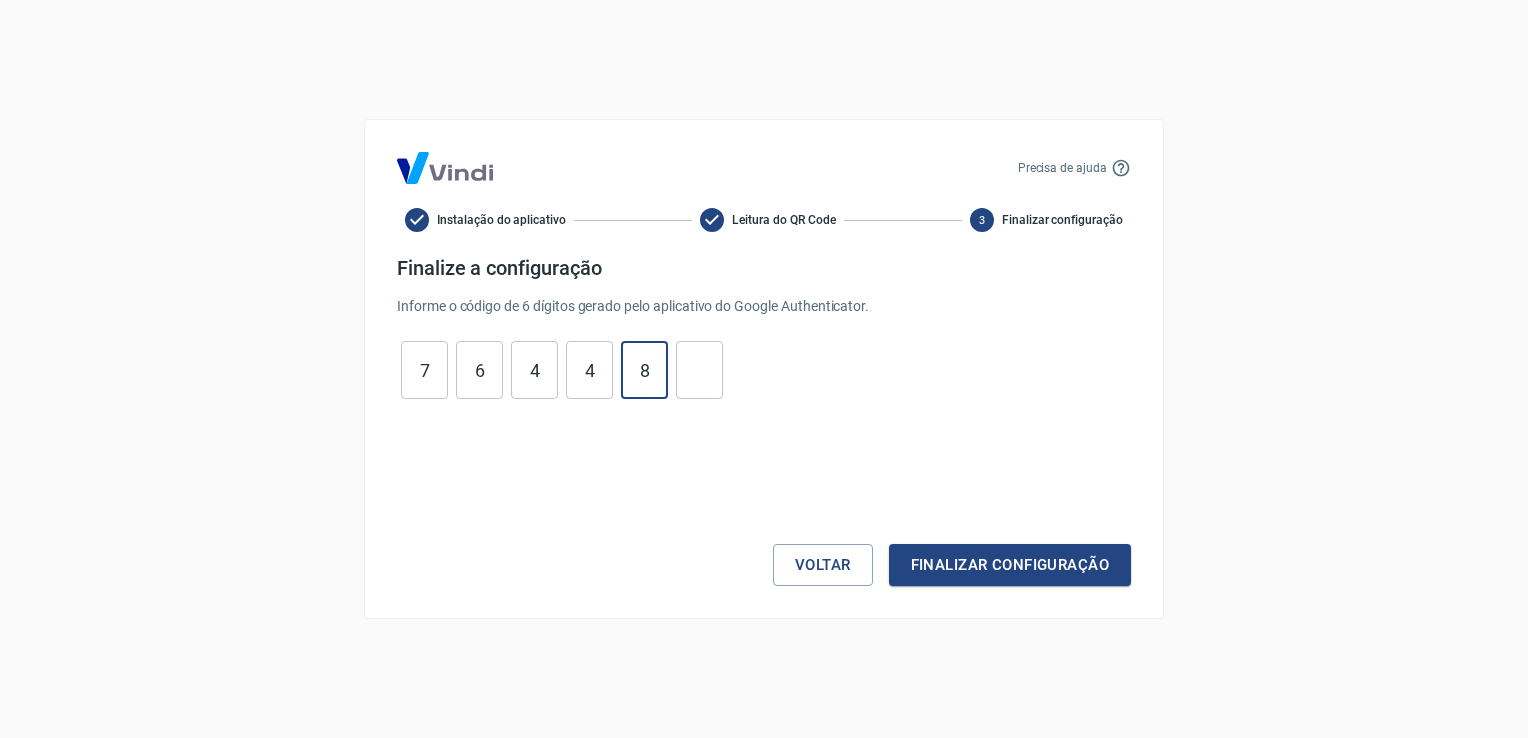 type on "8" 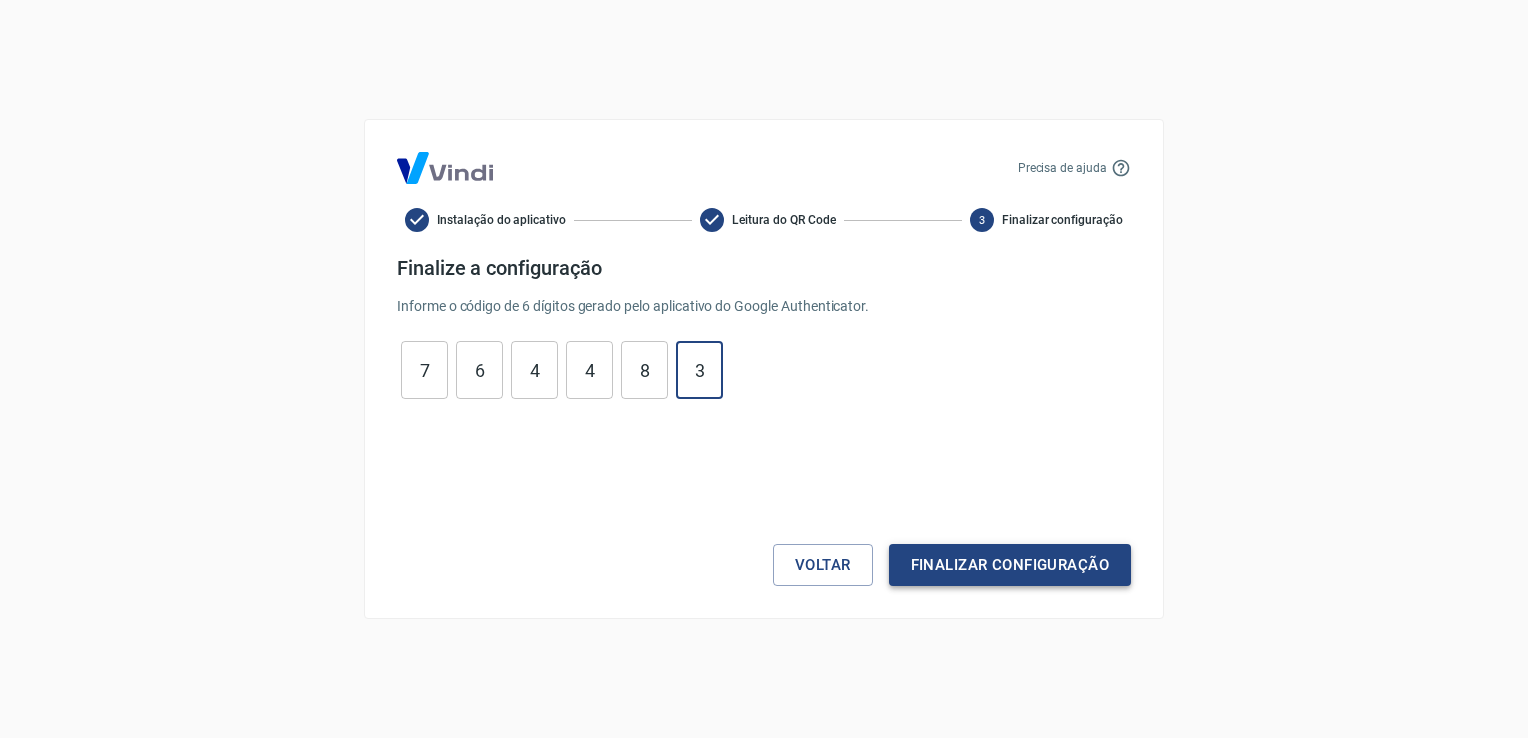 type on "3" 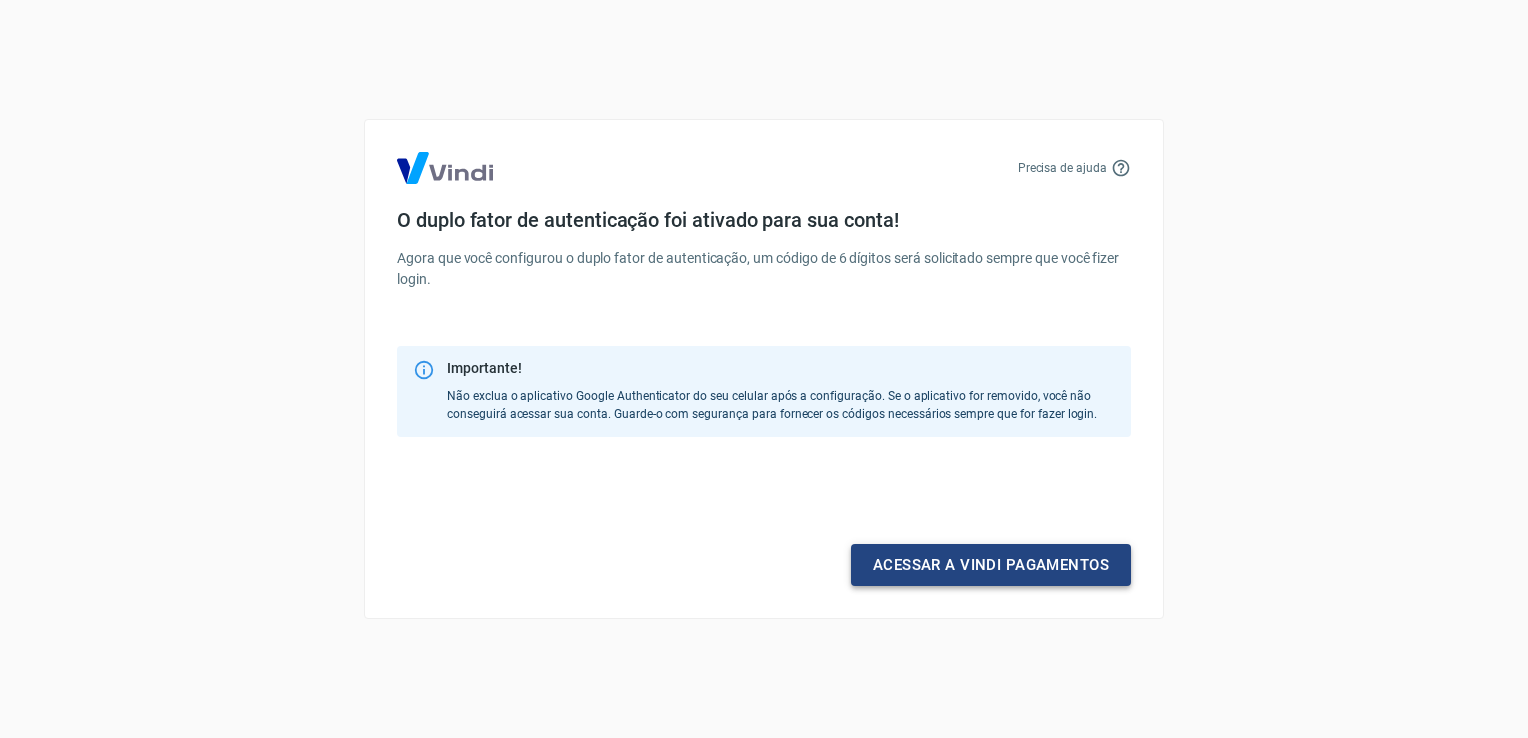 click on "Acessar a Vindi pagamentos" at bounding box center [991, 565] 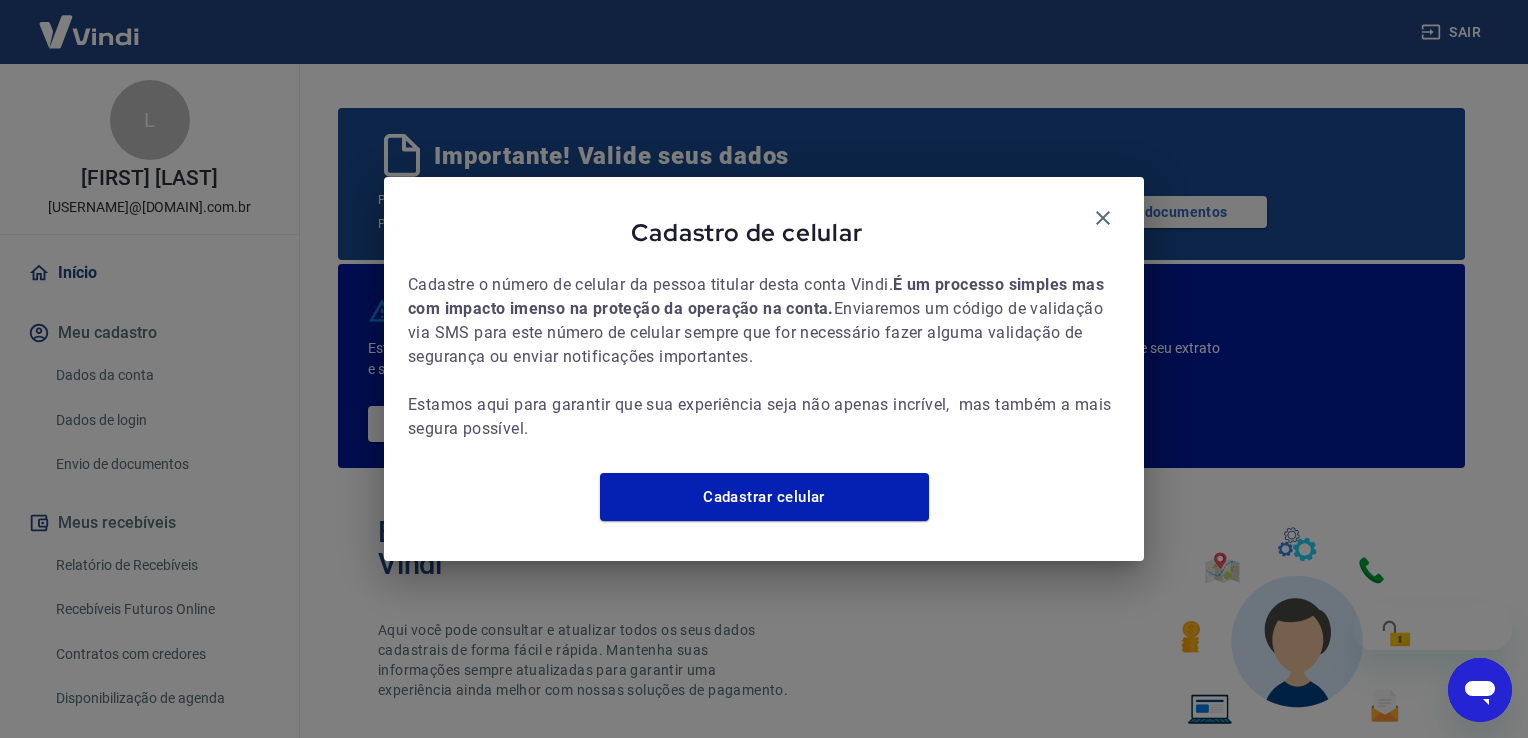 scroll, scrollTop: 0, scrollLeft: 0, axis: both 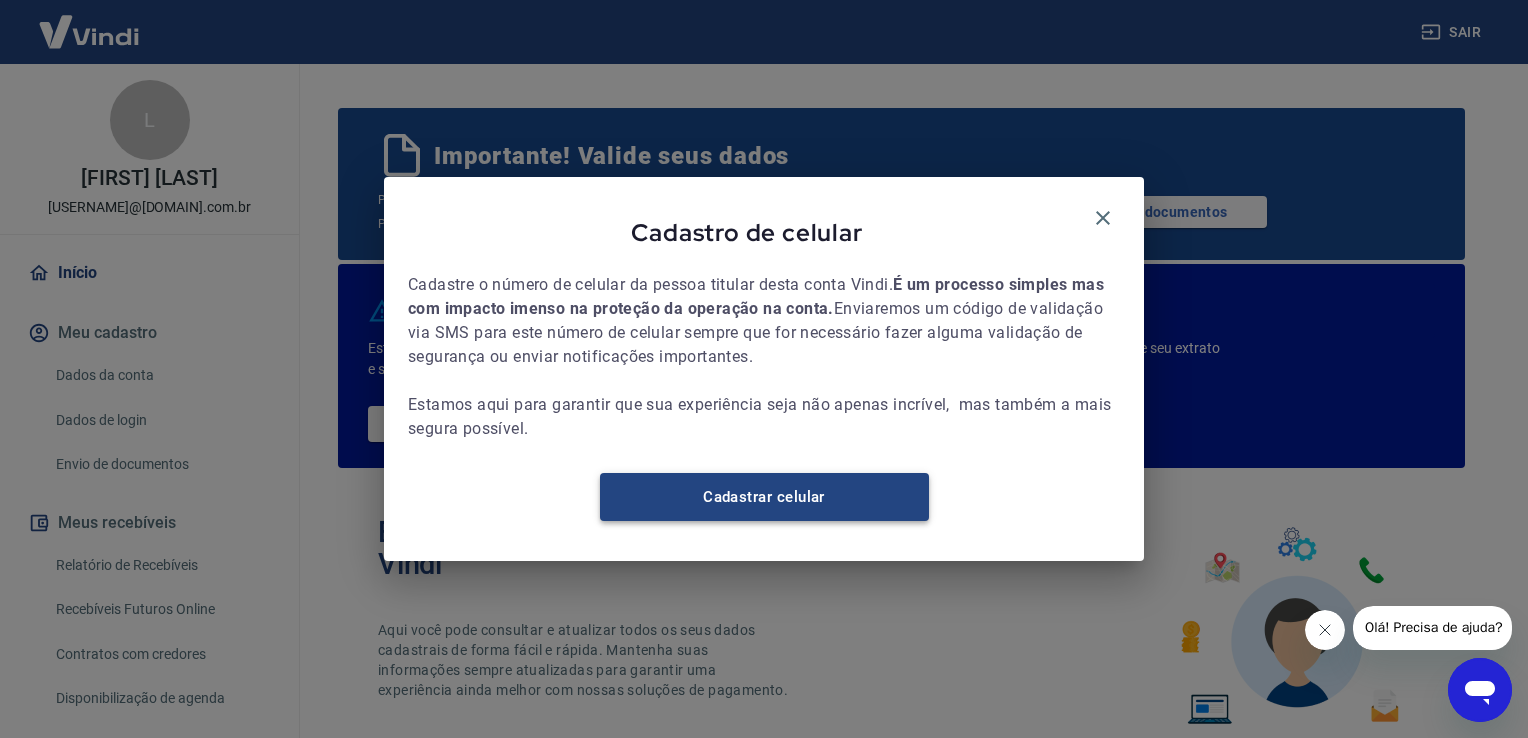 click on "Cadastrar celular" at bounding box center (764, 497) 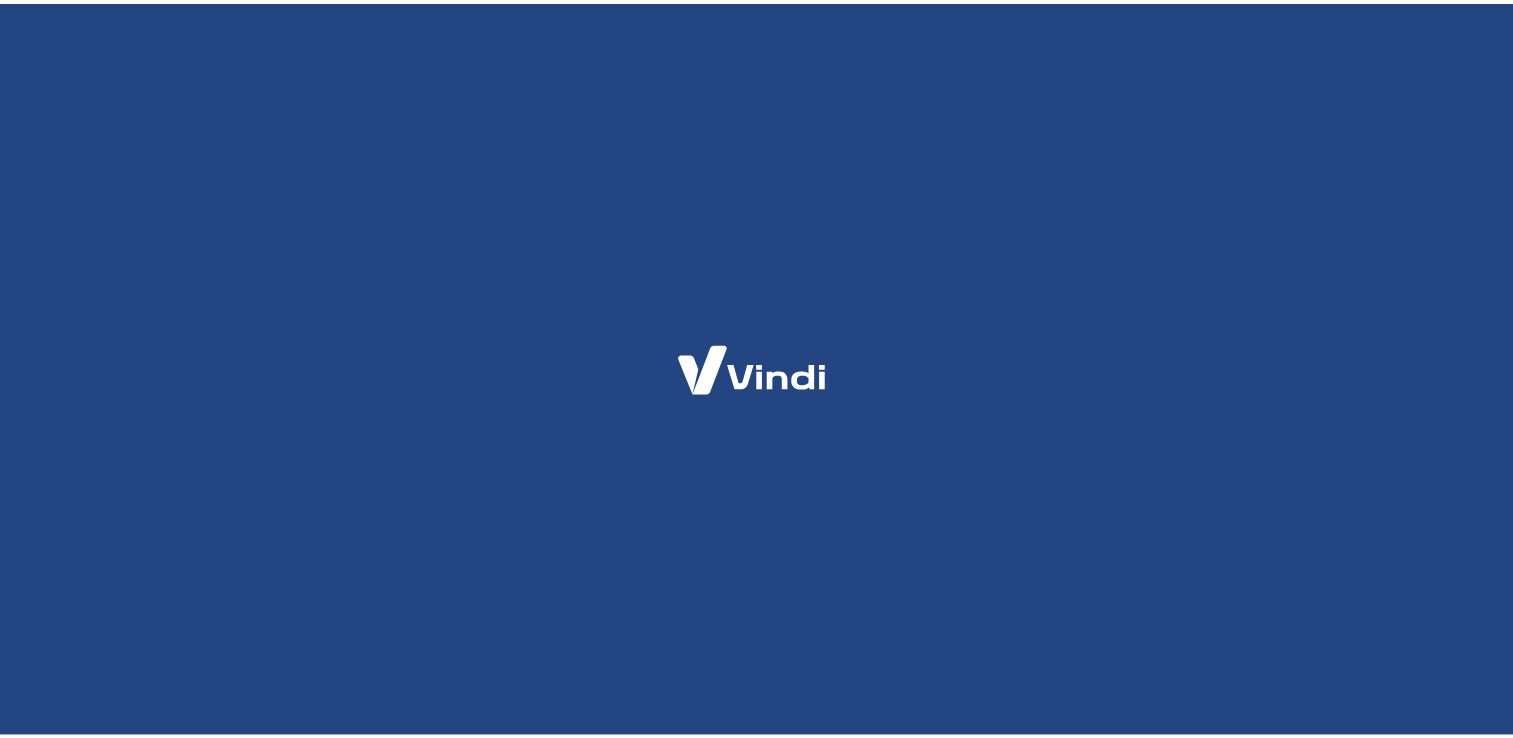 scroll, scrollTop: 0, scrollLeft: 0, axis: both 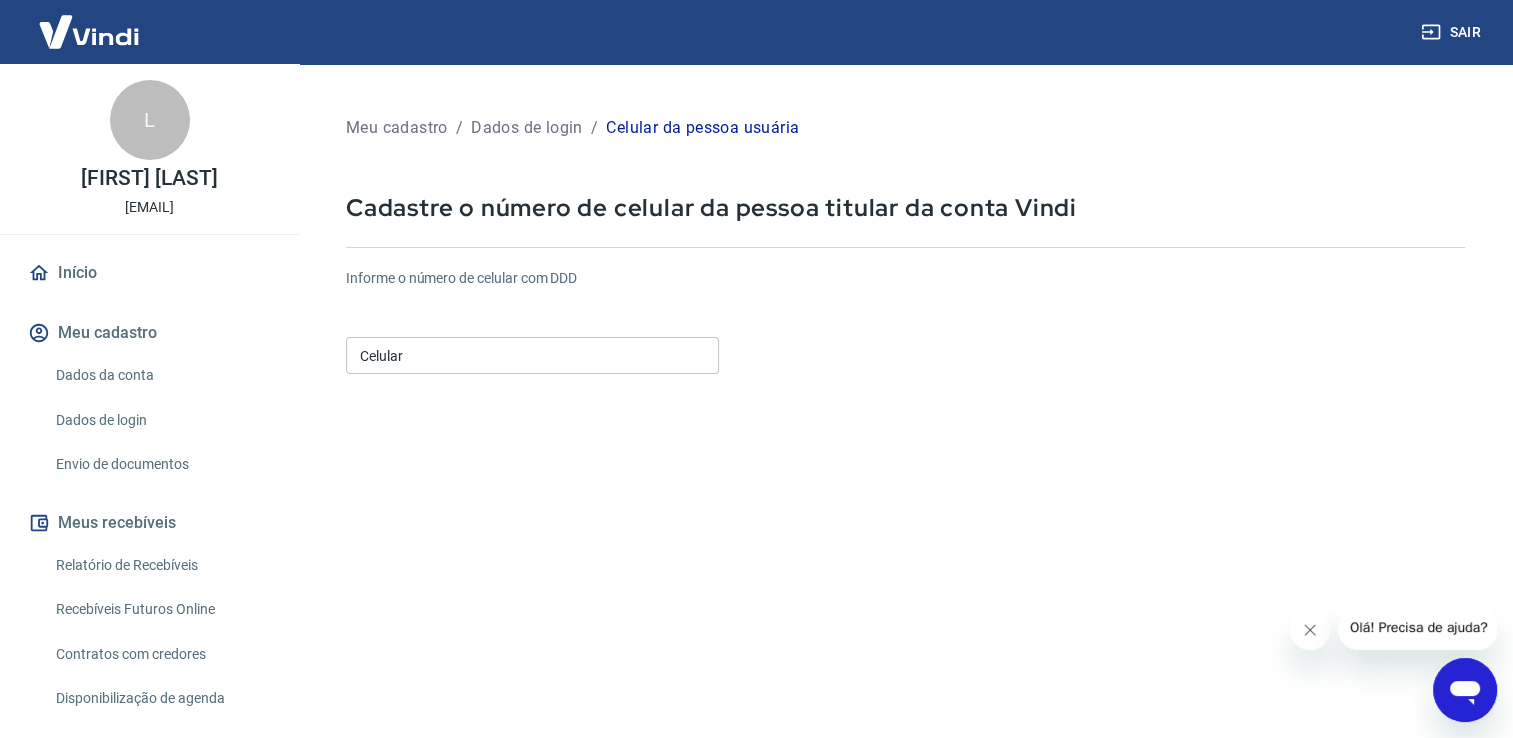 click on "Celular" at bounding box center (532, 355) 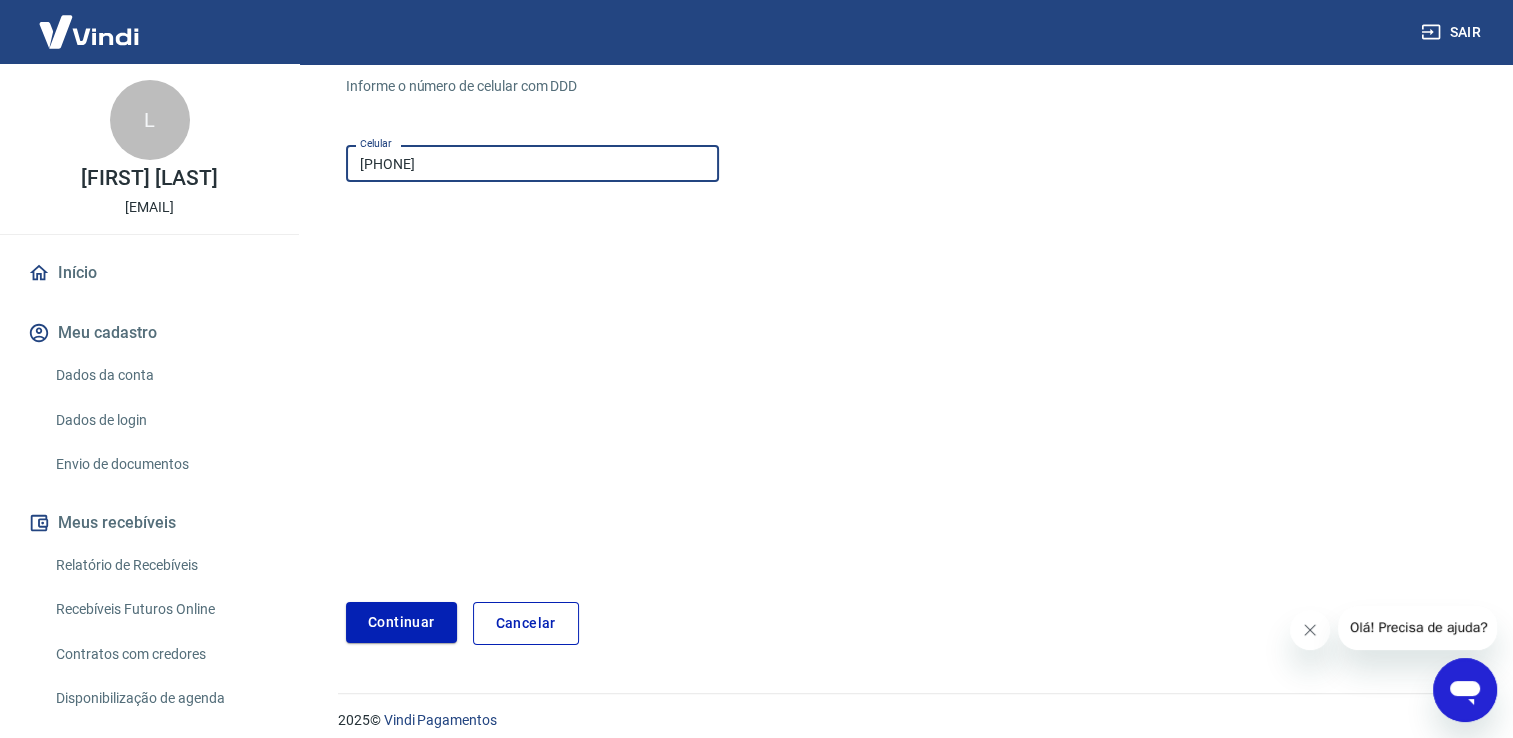 scroll, scrollTop: 208, scrollLeft: 0, axis: vertical 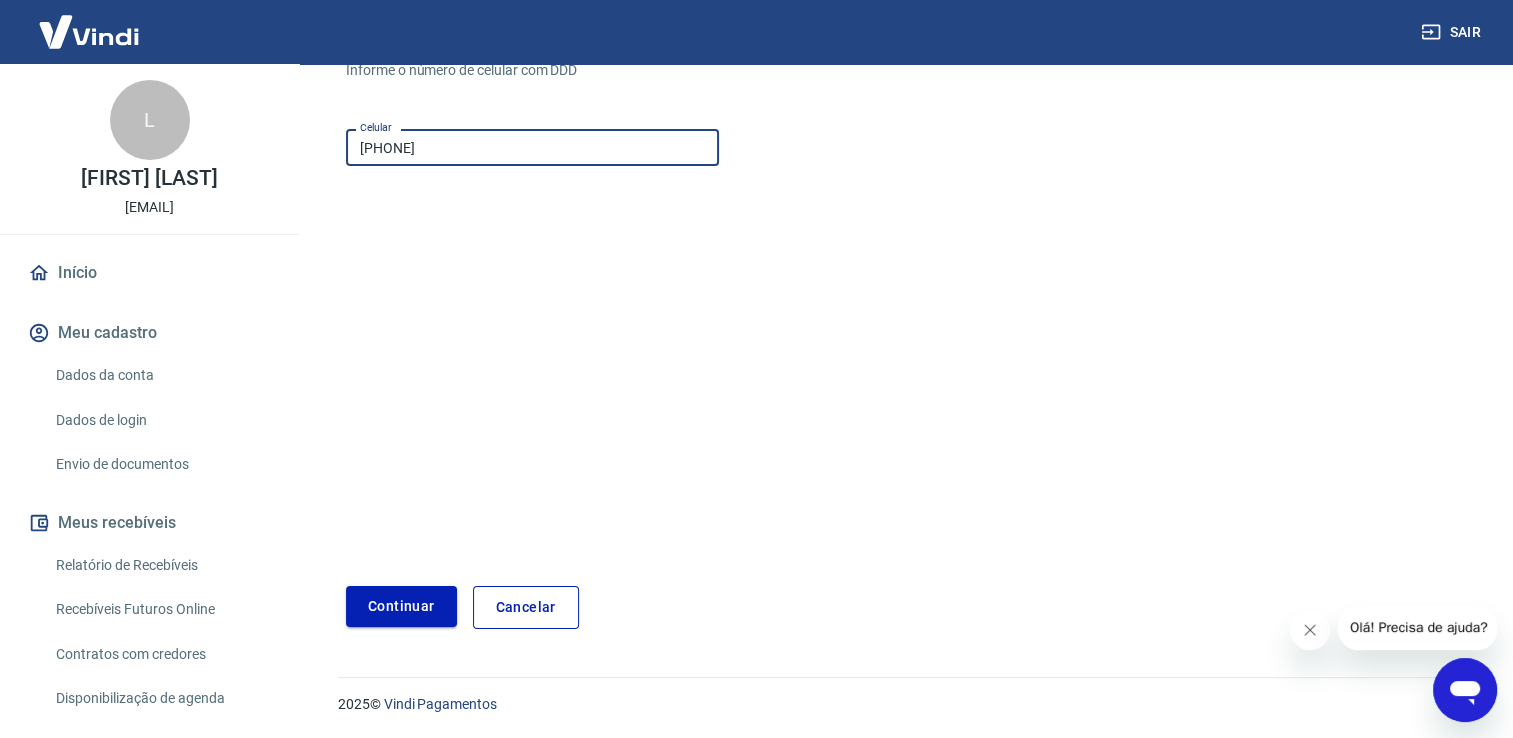 type on "(19) 99621-5148" 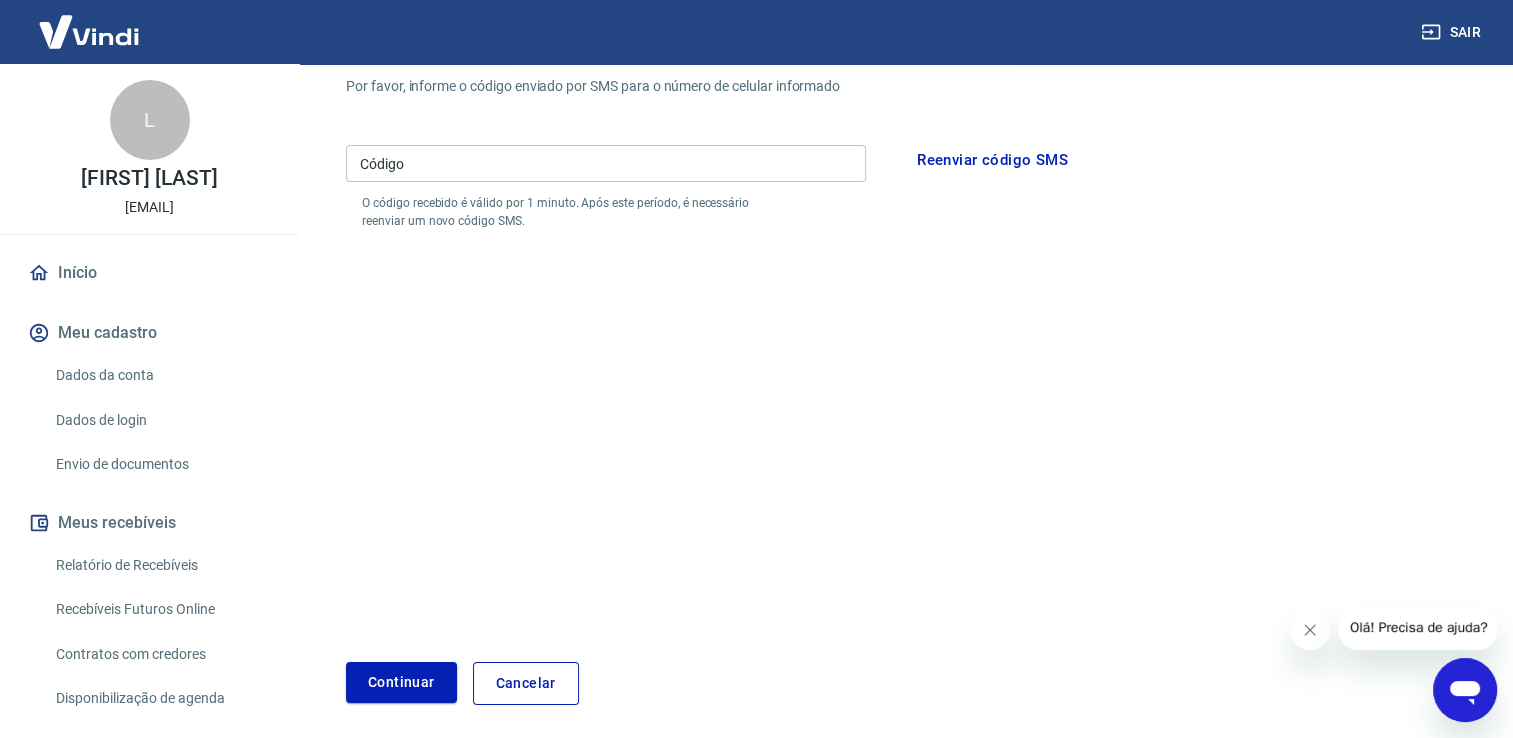 click on "Código" at bounding box center (606, 163) 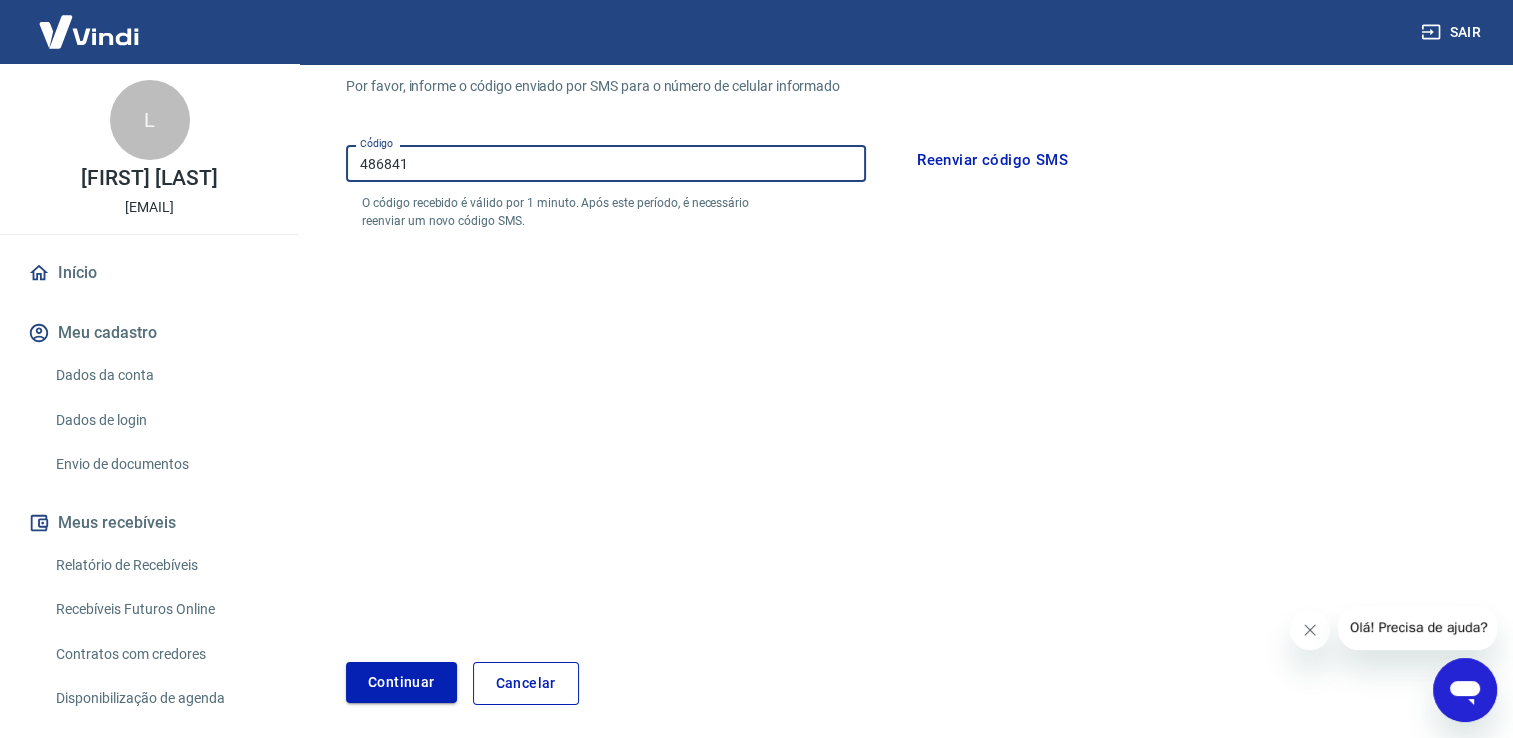 type on "486841" 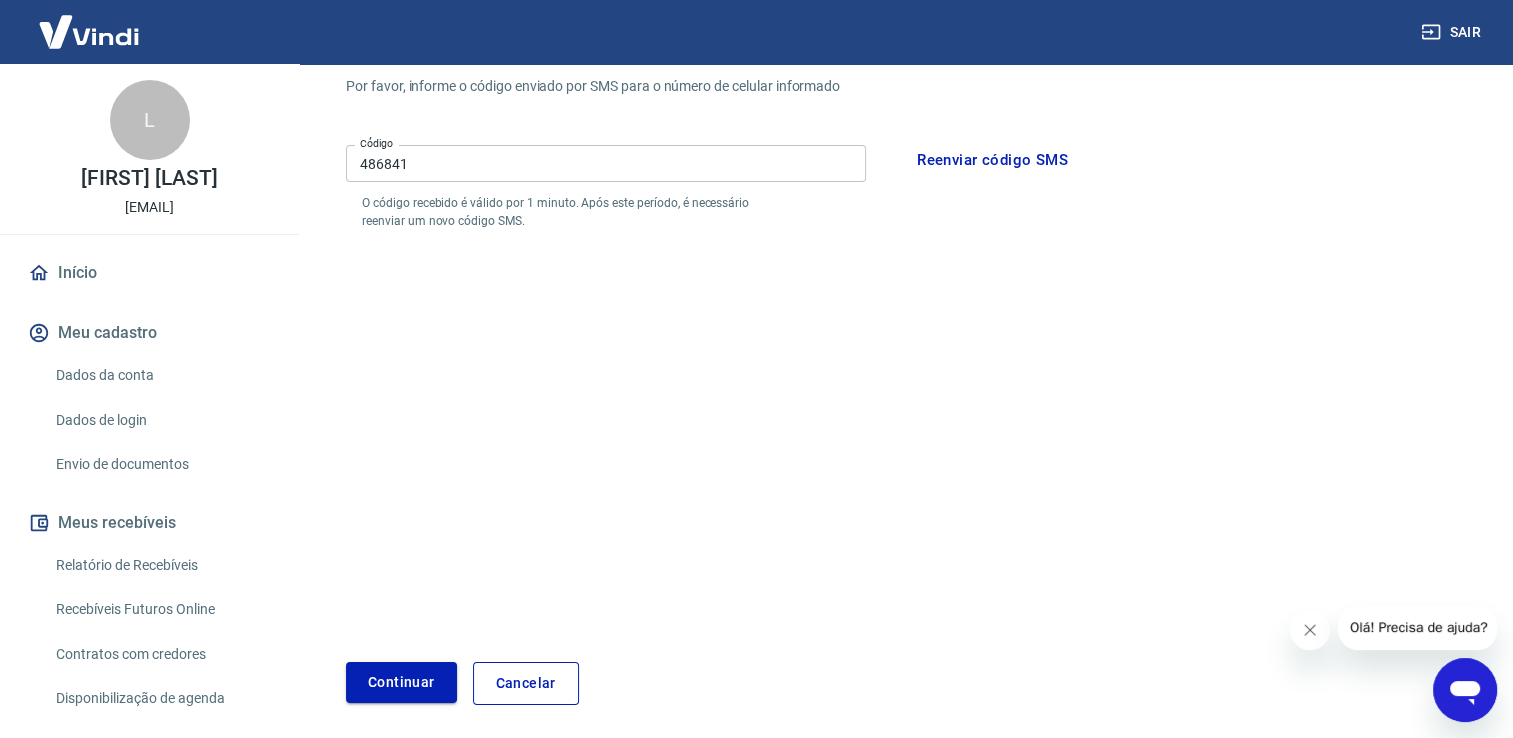scroll, scrollTop: 464, scrollLeft: 0, axis: vertical 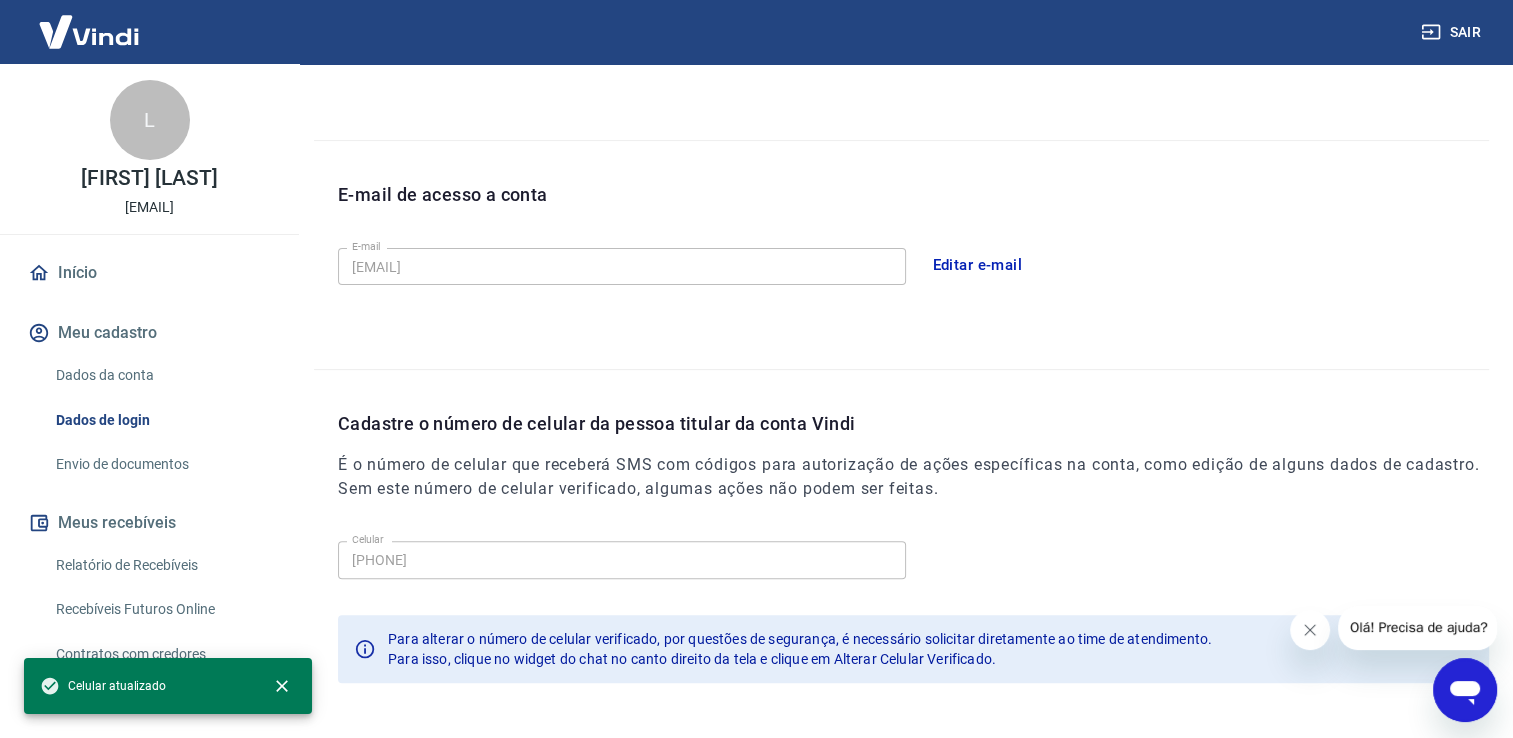 click at bounding box center (1310, 630) 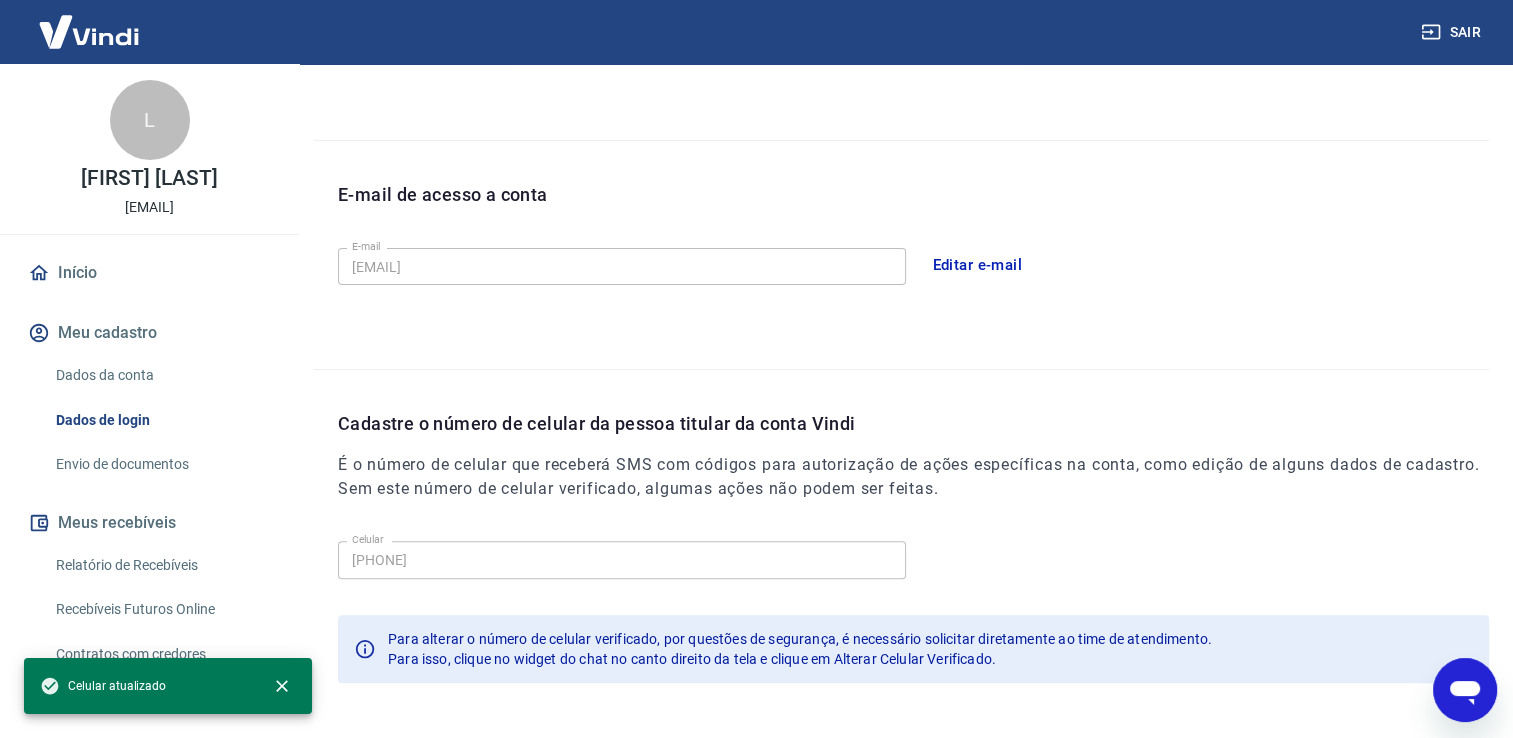 scroll, scrollTop: 541, scrollLeft: 0, axis: vertical 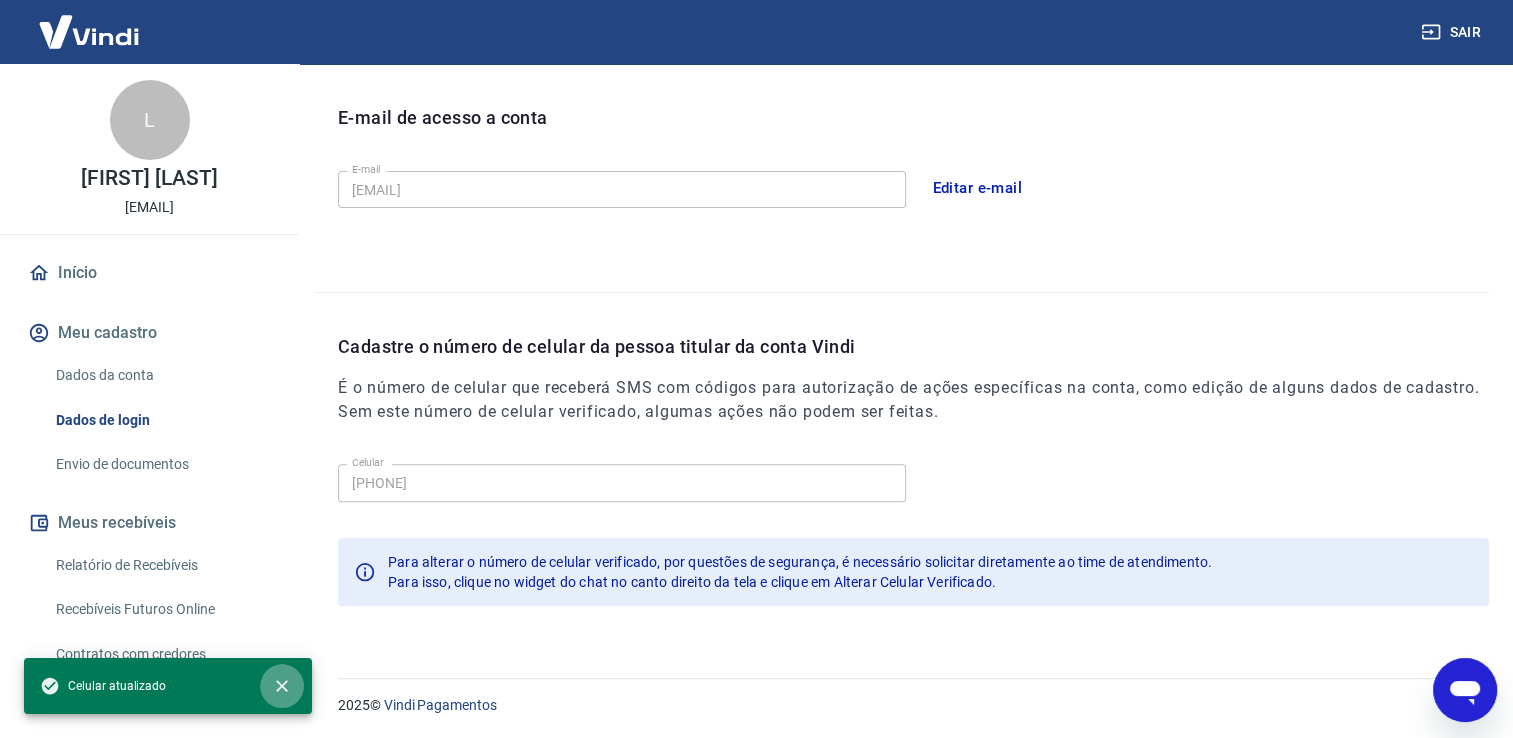click 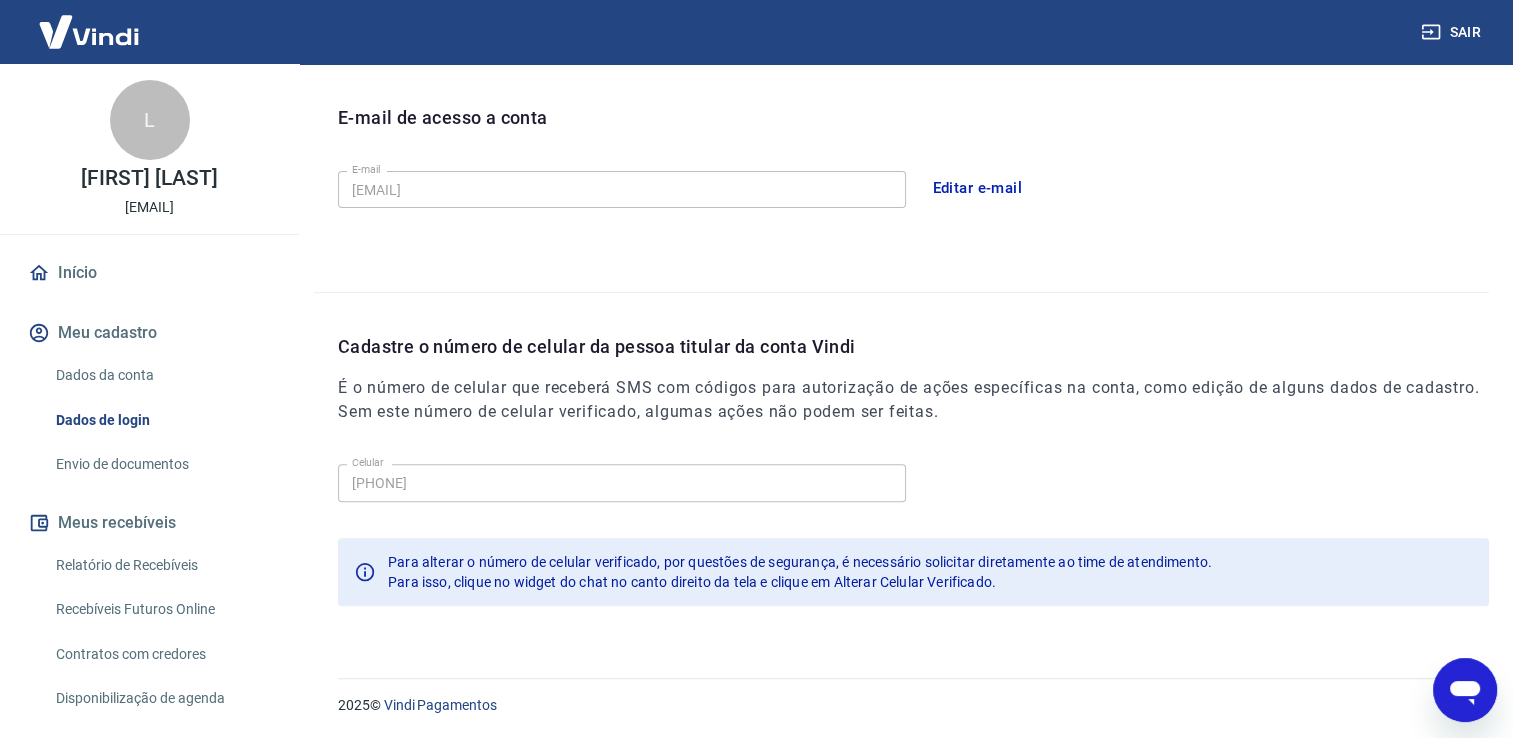 click on "Início" at bounding box center [149, 273] 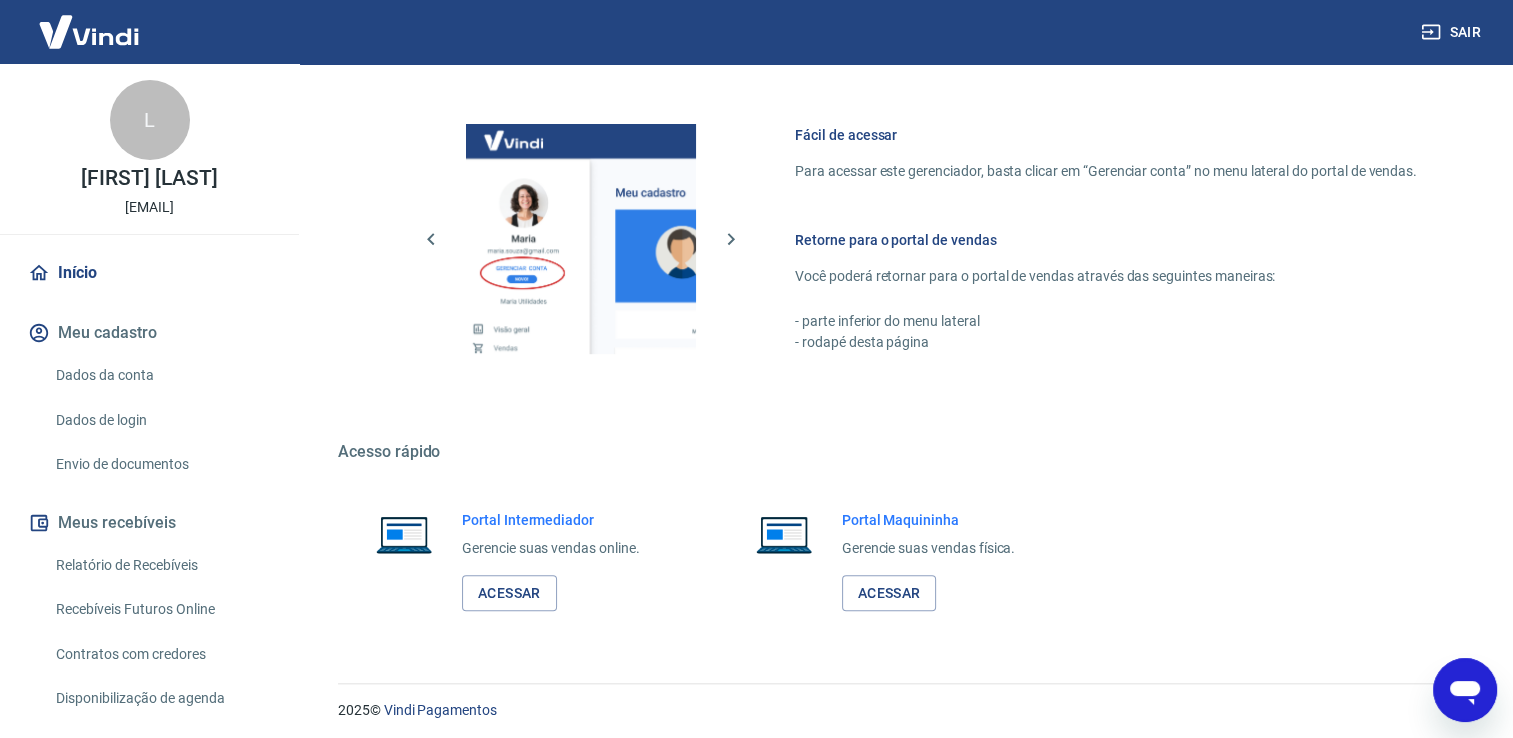 scroll, scrollTop: 1228, scrollLeft: 0, axis: vertical 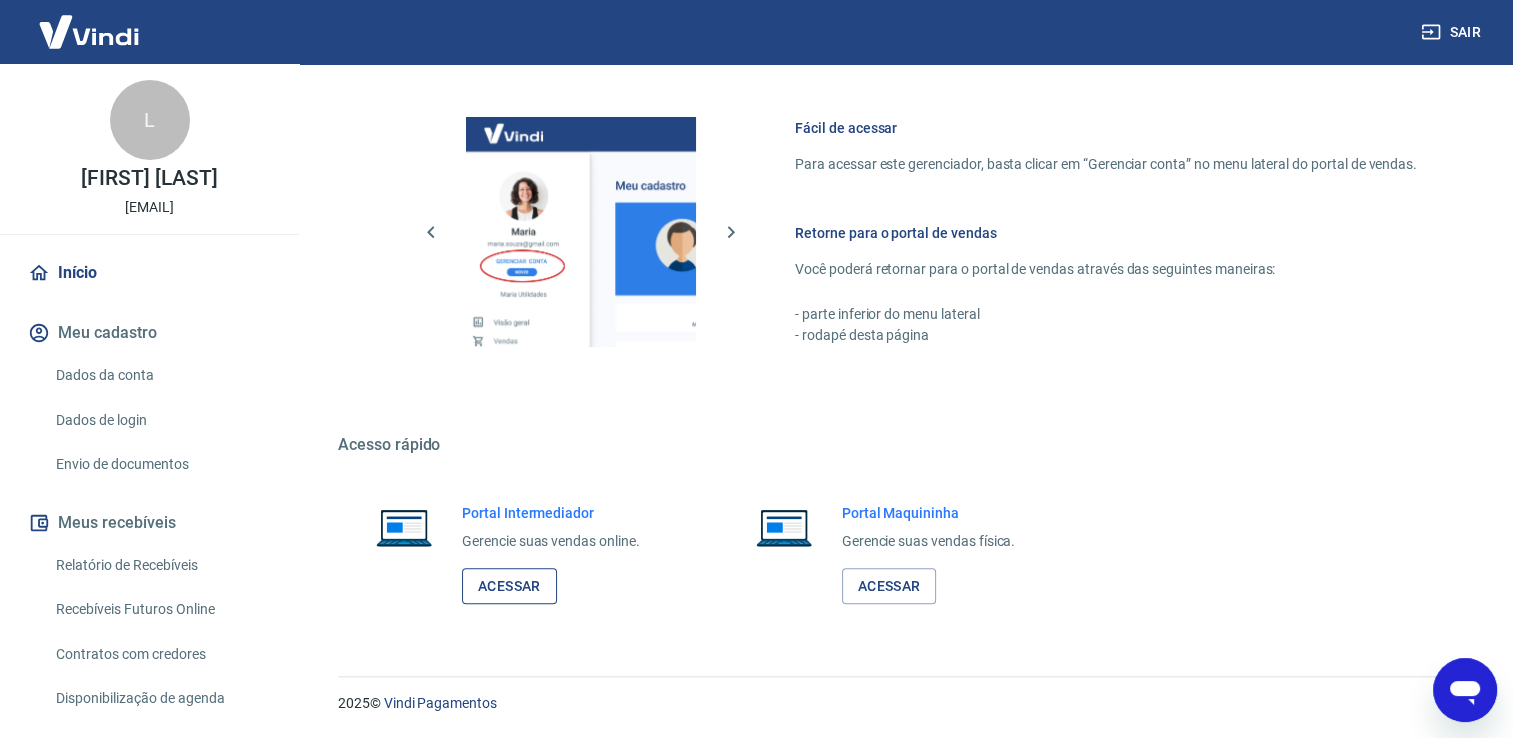 click on "Acessar" at bounding box center [509, 586] 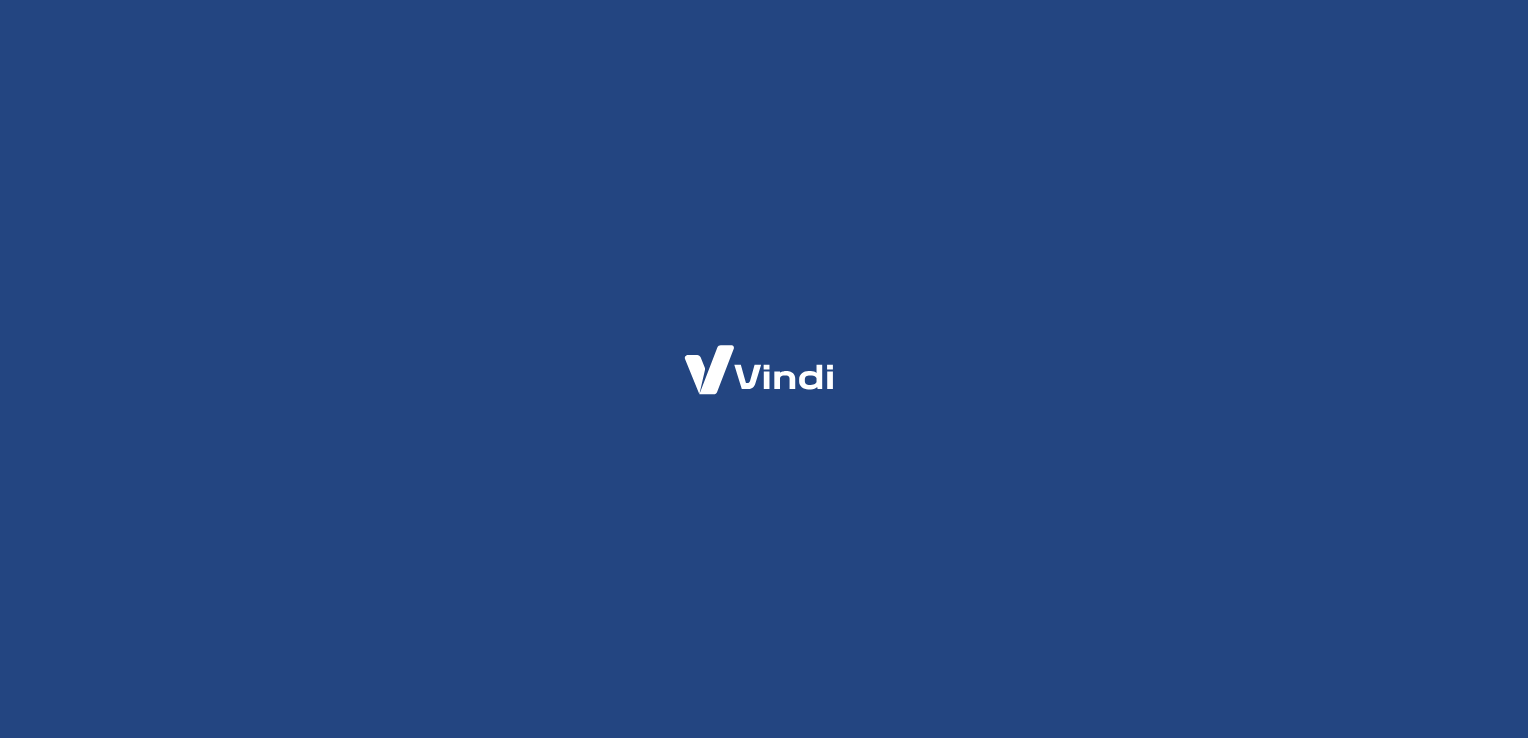 scroll, scrollTop: 0, scrollLeft: 0, axis: both 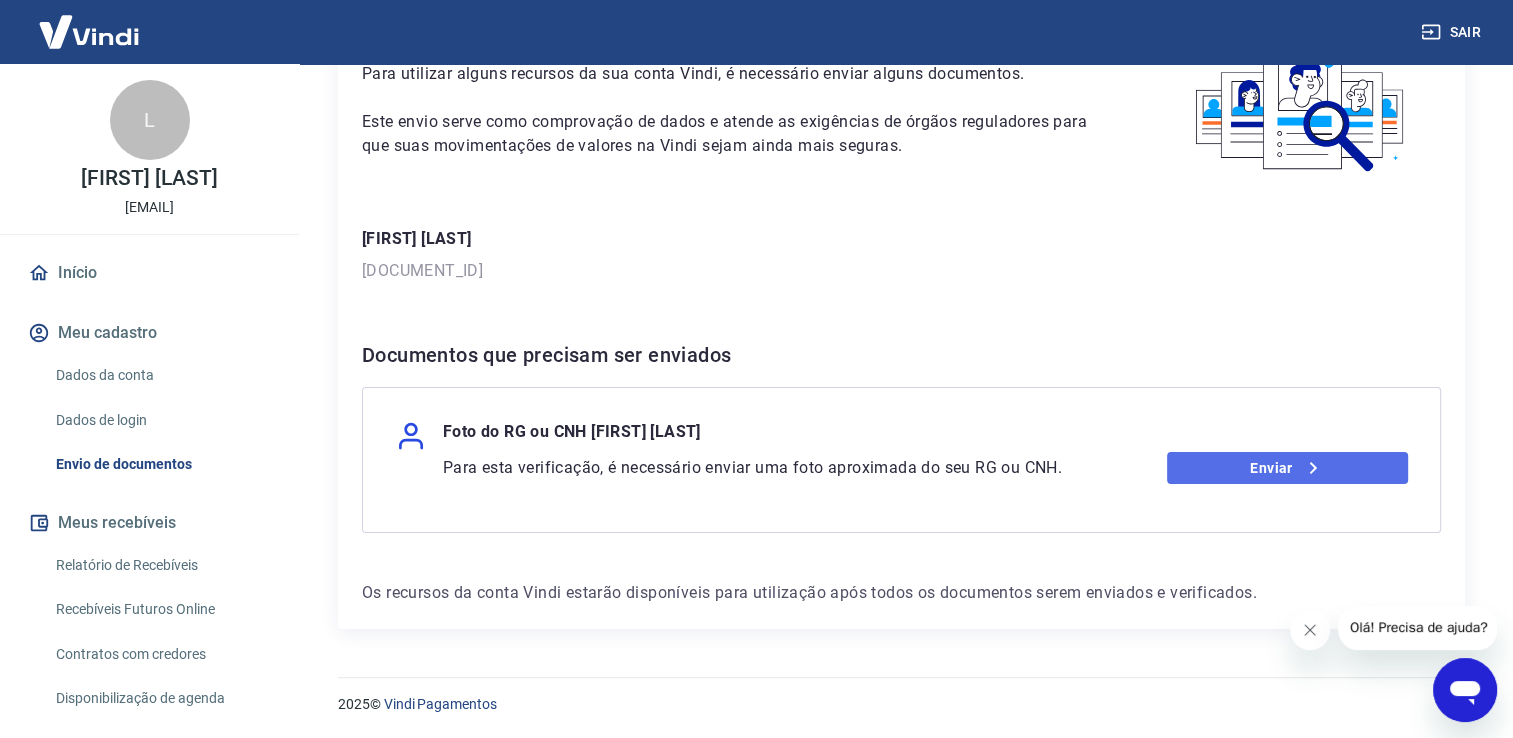 click on "Enviar" at bounding box center (1287, 468) 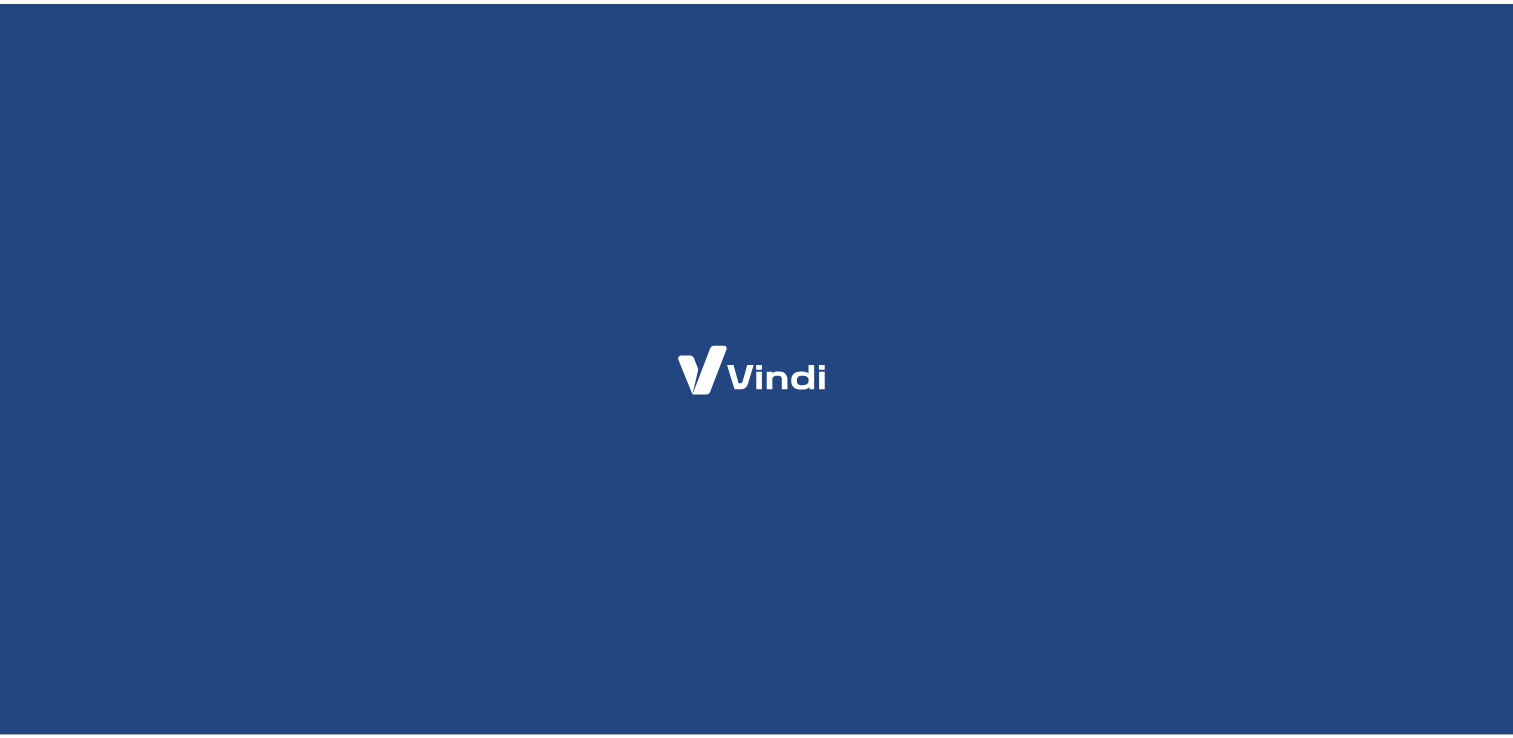 scroll, scrollTop: 0, scrollLeft: 0, axis: both 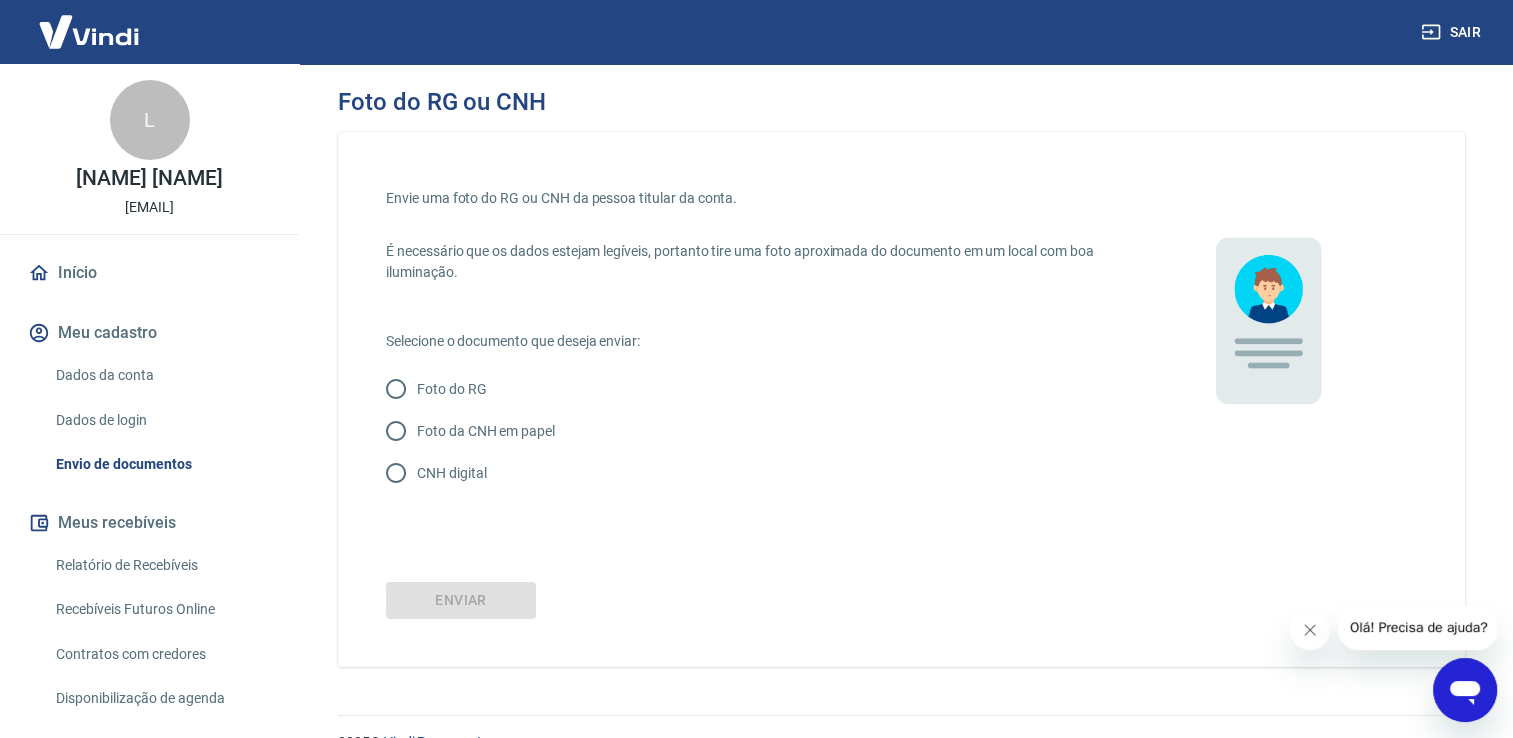 click on "Foto da CNH em papel" at bounding box center [396, 431] 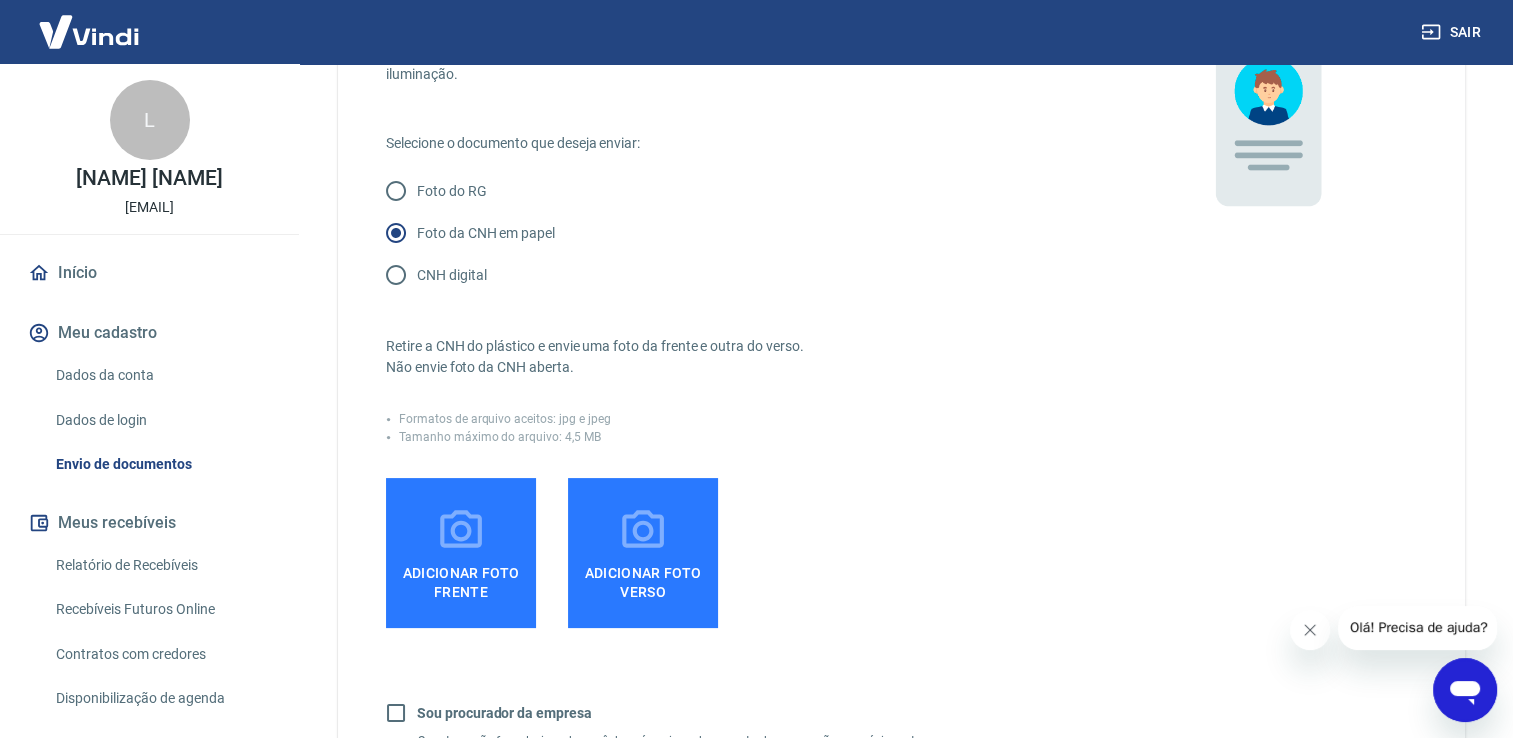 scroll, scrollTop: 200, scrollLeft: 0, axis: vertical 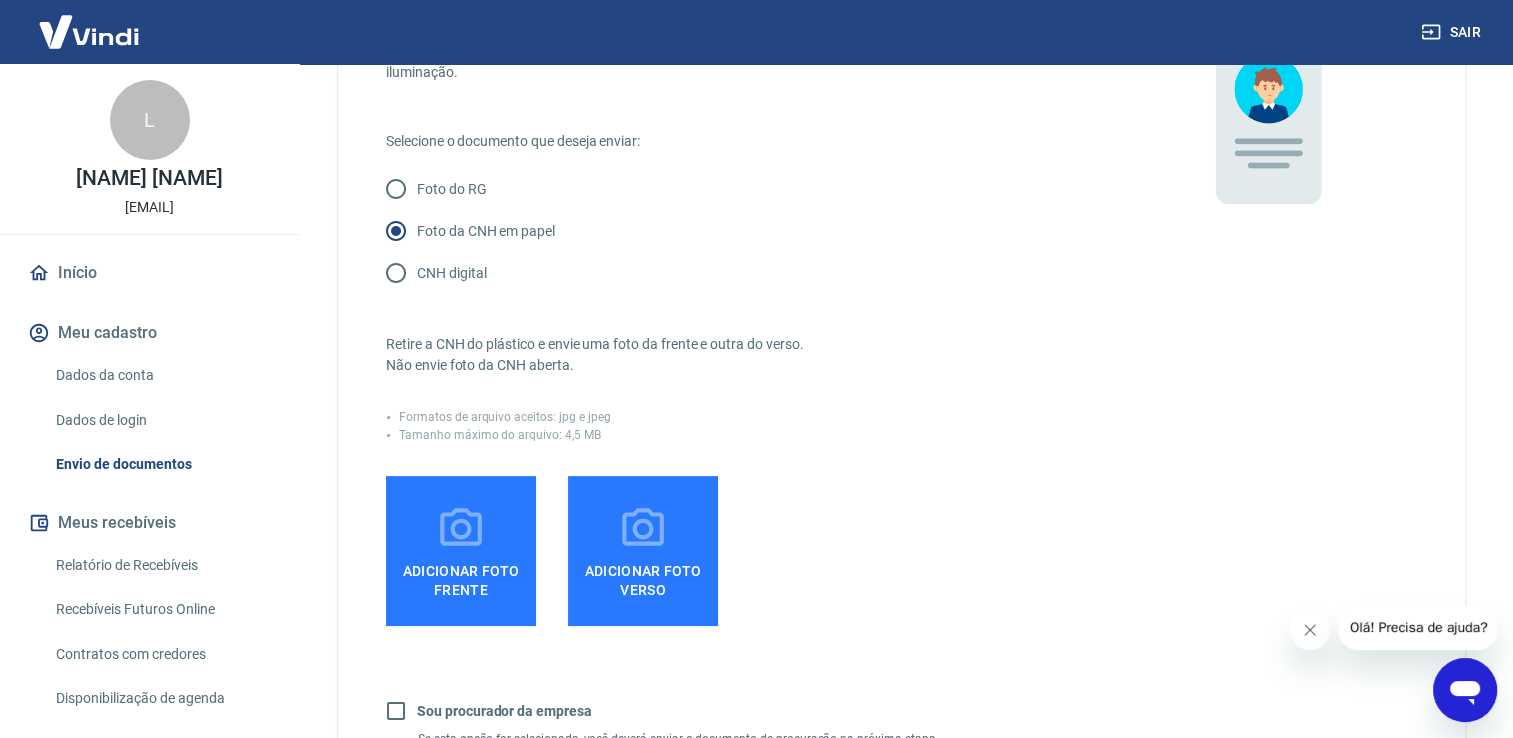 click on "CNH digital" at bounding box center (451, 273) 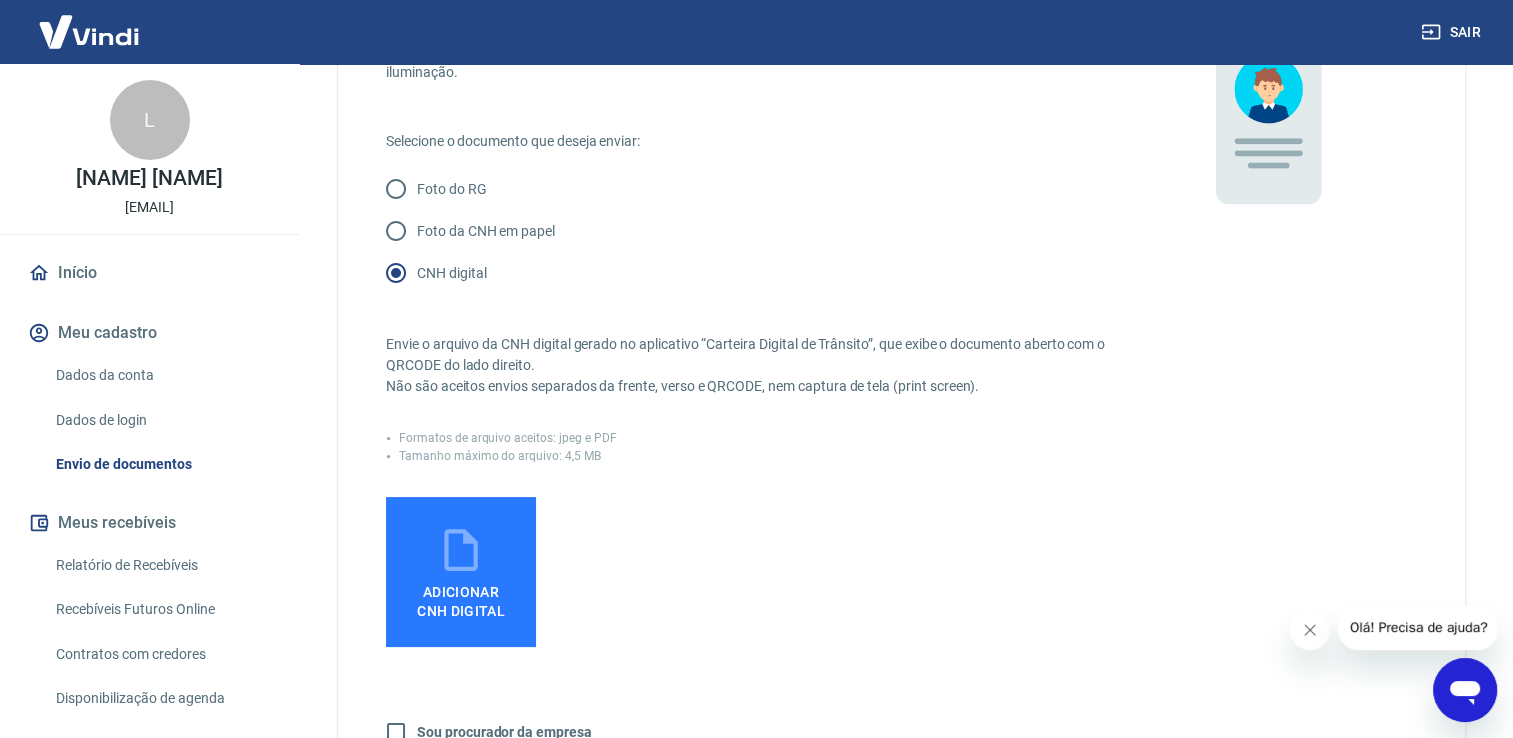 click on "Foto da CNH em papel" at bounding box center [486, 231] 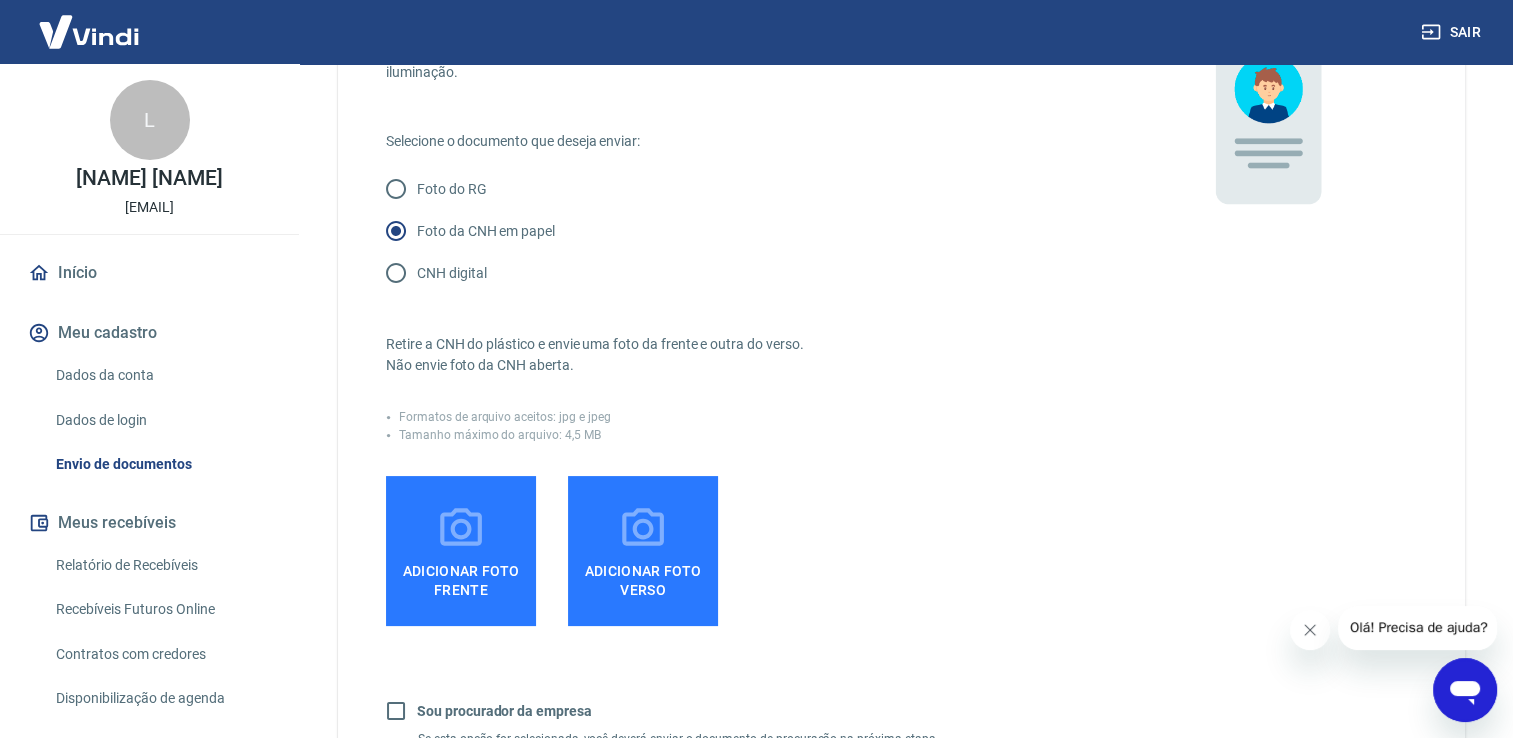 click on "Foto do RG" at bounding box center (452, 189) 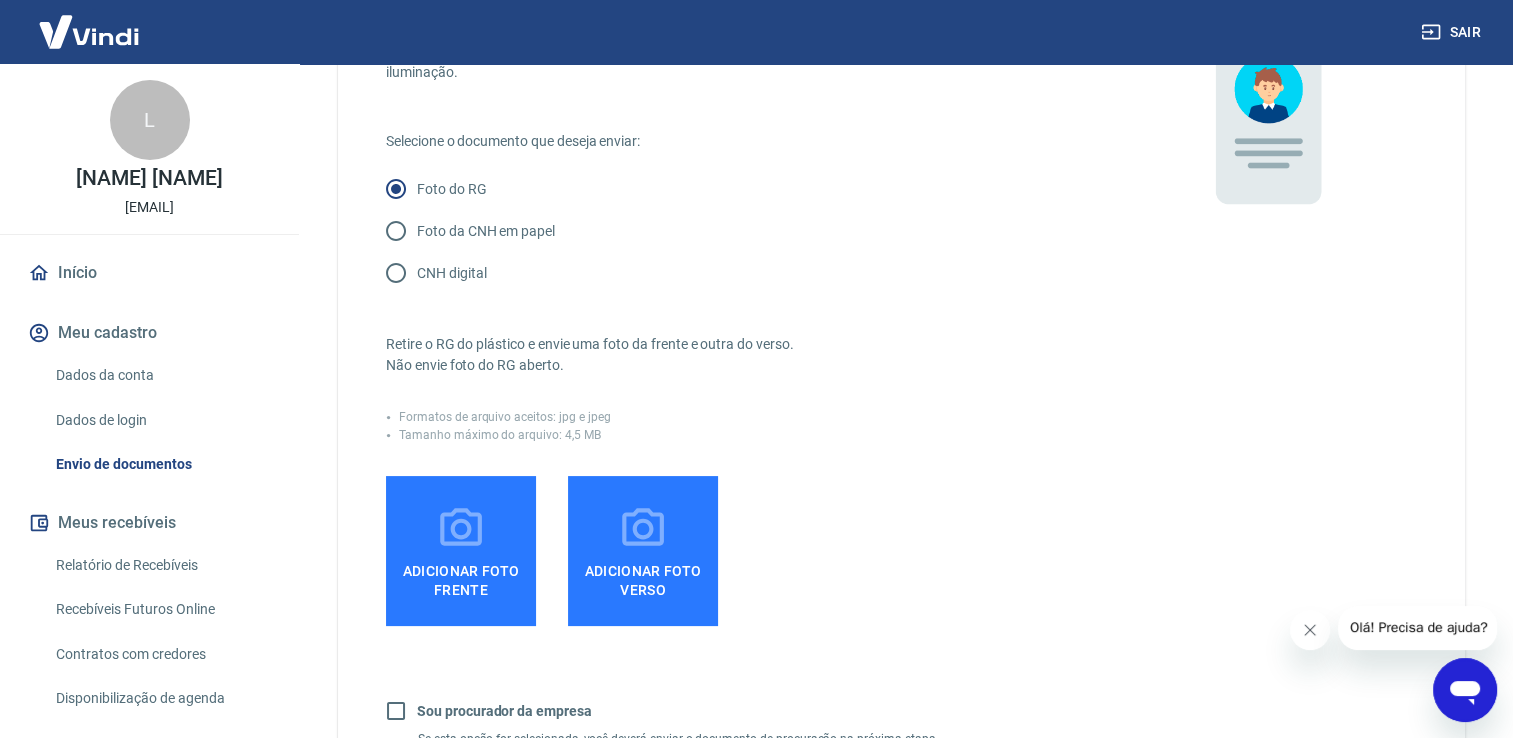 click on "Foto da CNH em papel" at bounding box center [486, 231] 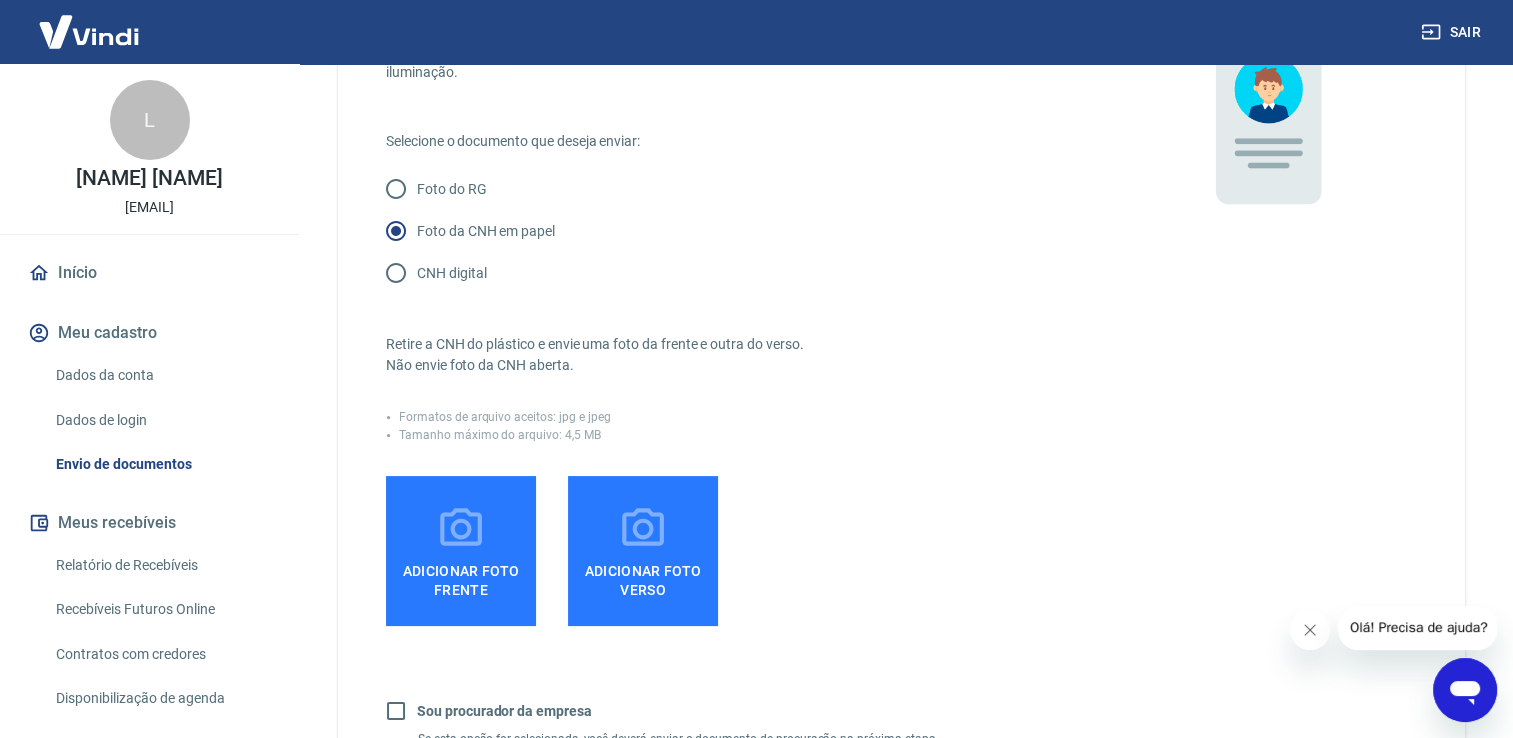 click on "Adicionar foto frente" at bounding box center (461, 576) 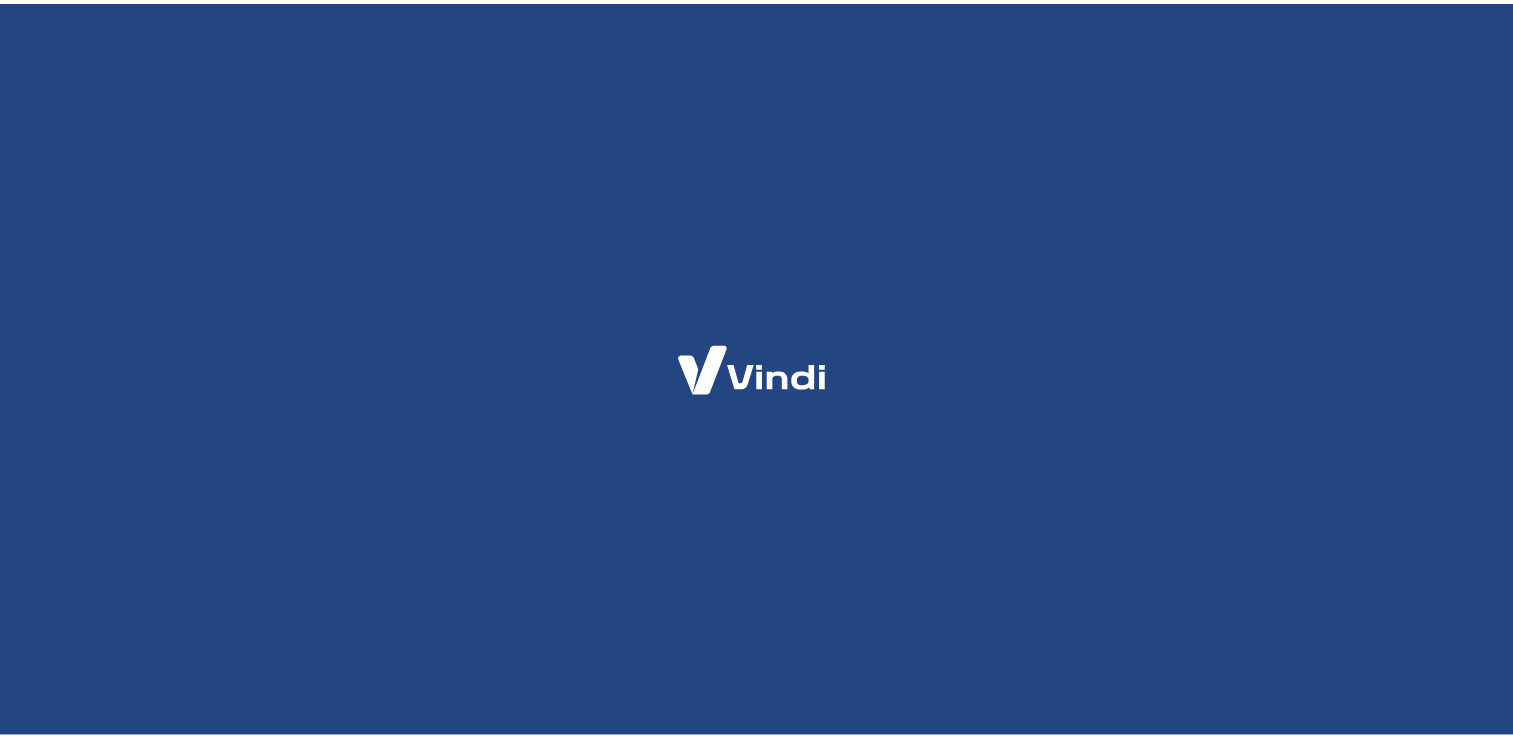 scroll, scrollTop: 0, scrollLeft: 0, axis: both 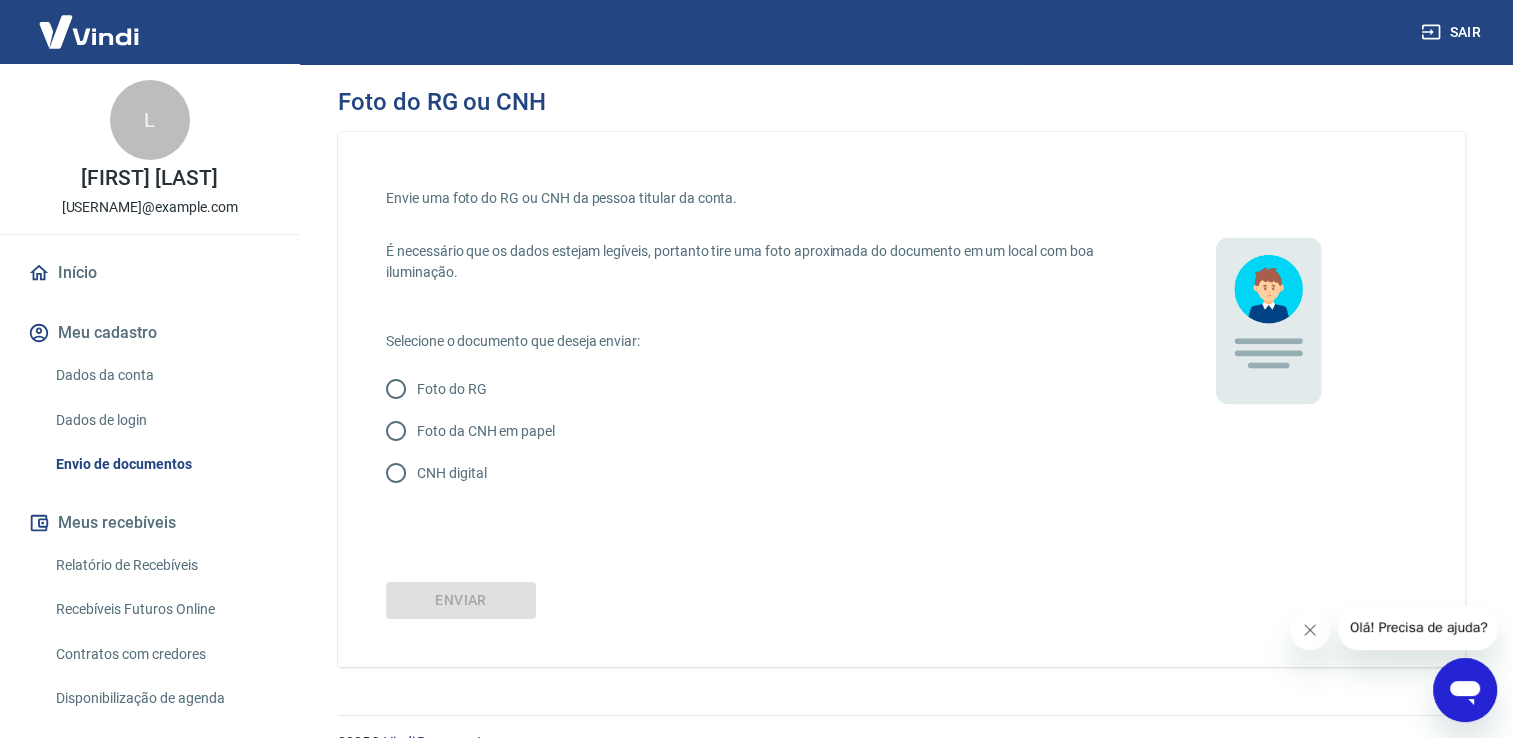click on "Foto da CNH em papel" at bounding box center (486, 431) 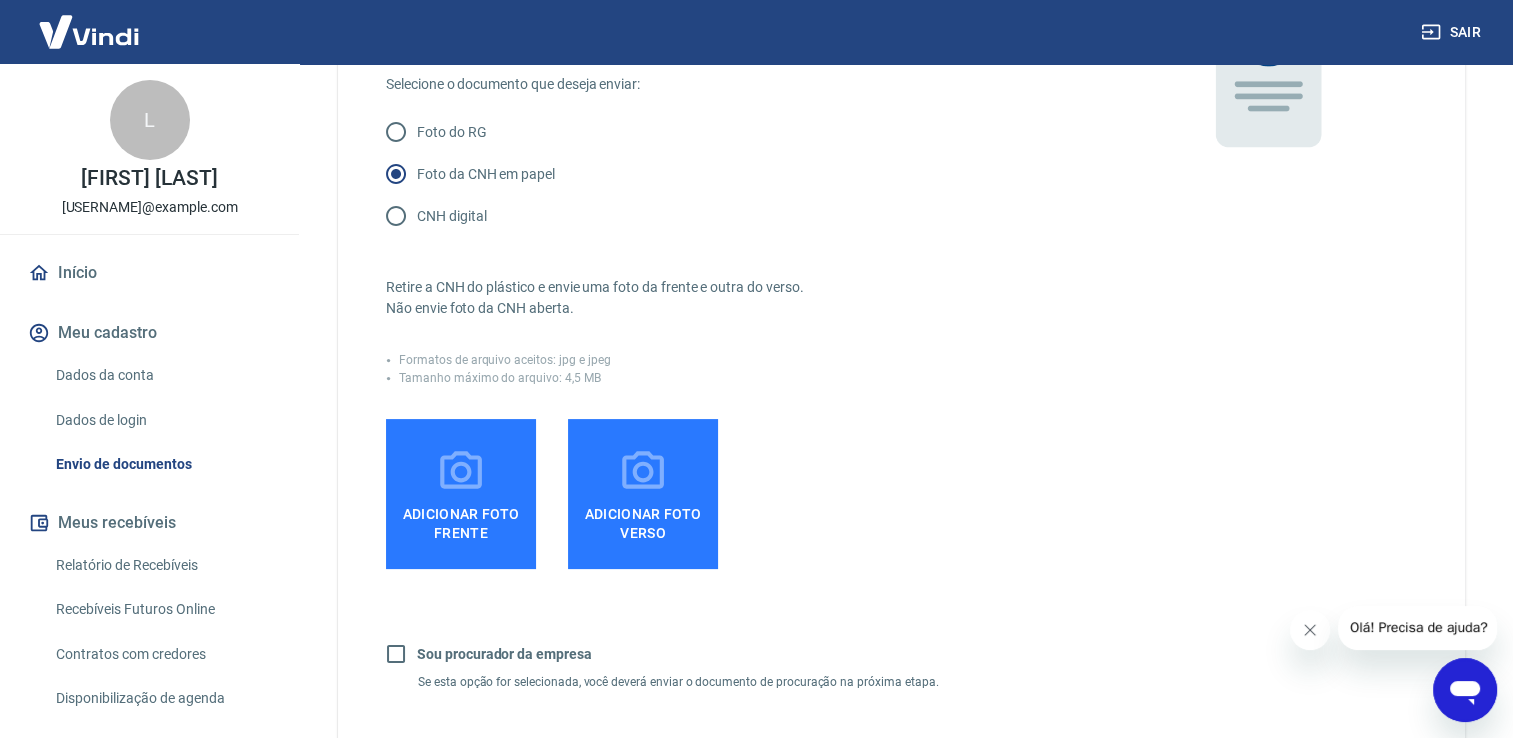 scroll, scrollTop: 277, scrollLeft: 0, axis: vertical 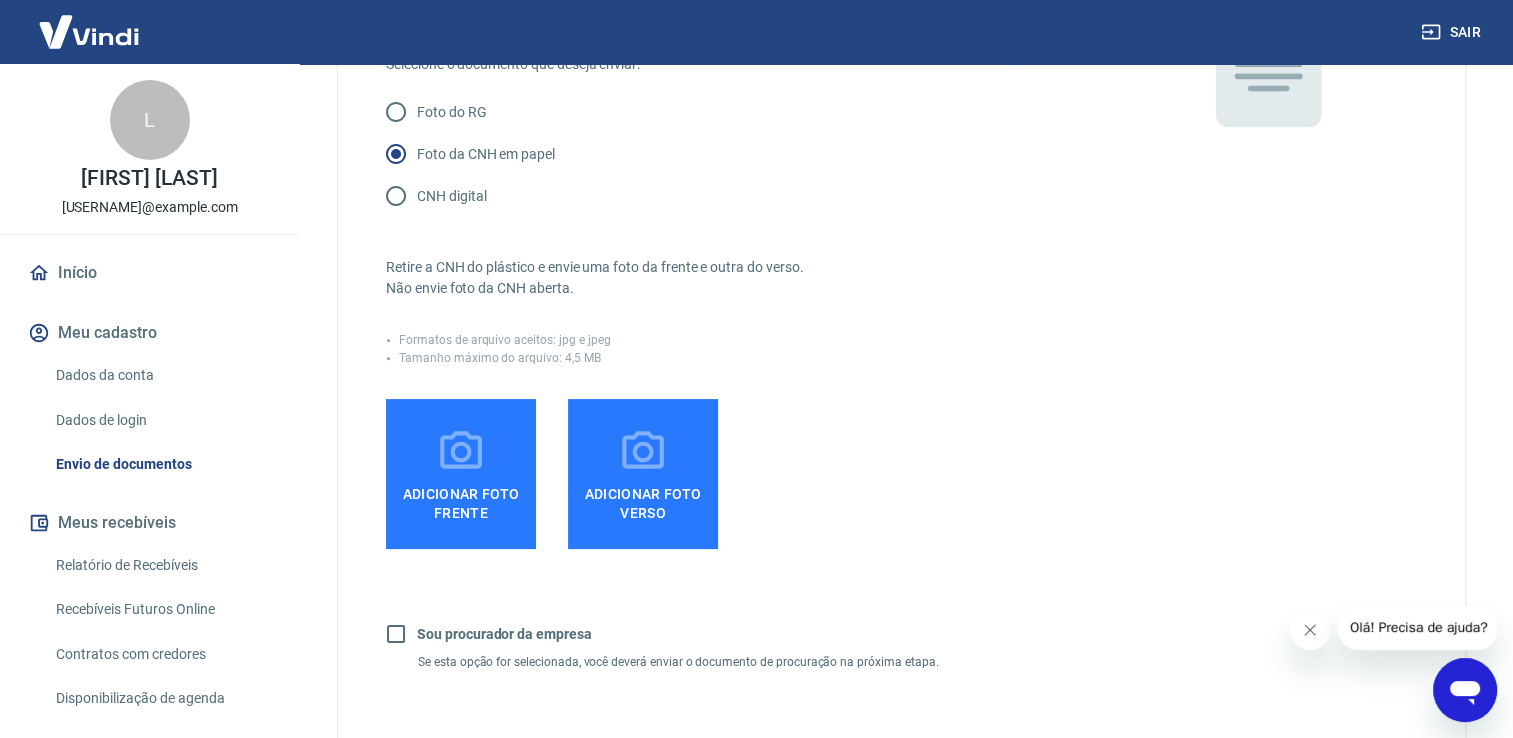 click on "Adicionar foto frente" at bounding box center (461, 499) 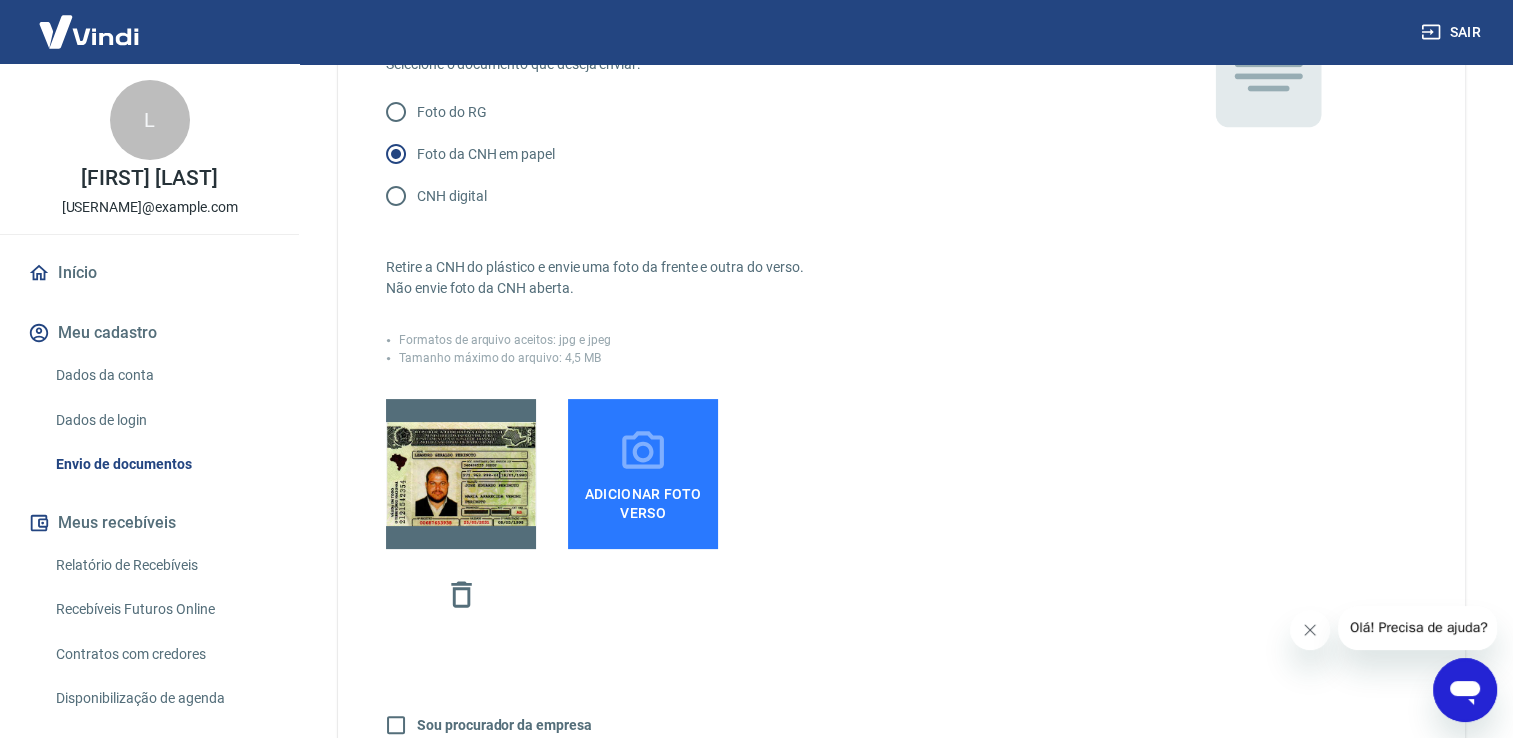 click on "Adicionar foto verso" at bounding box center [643, 499] 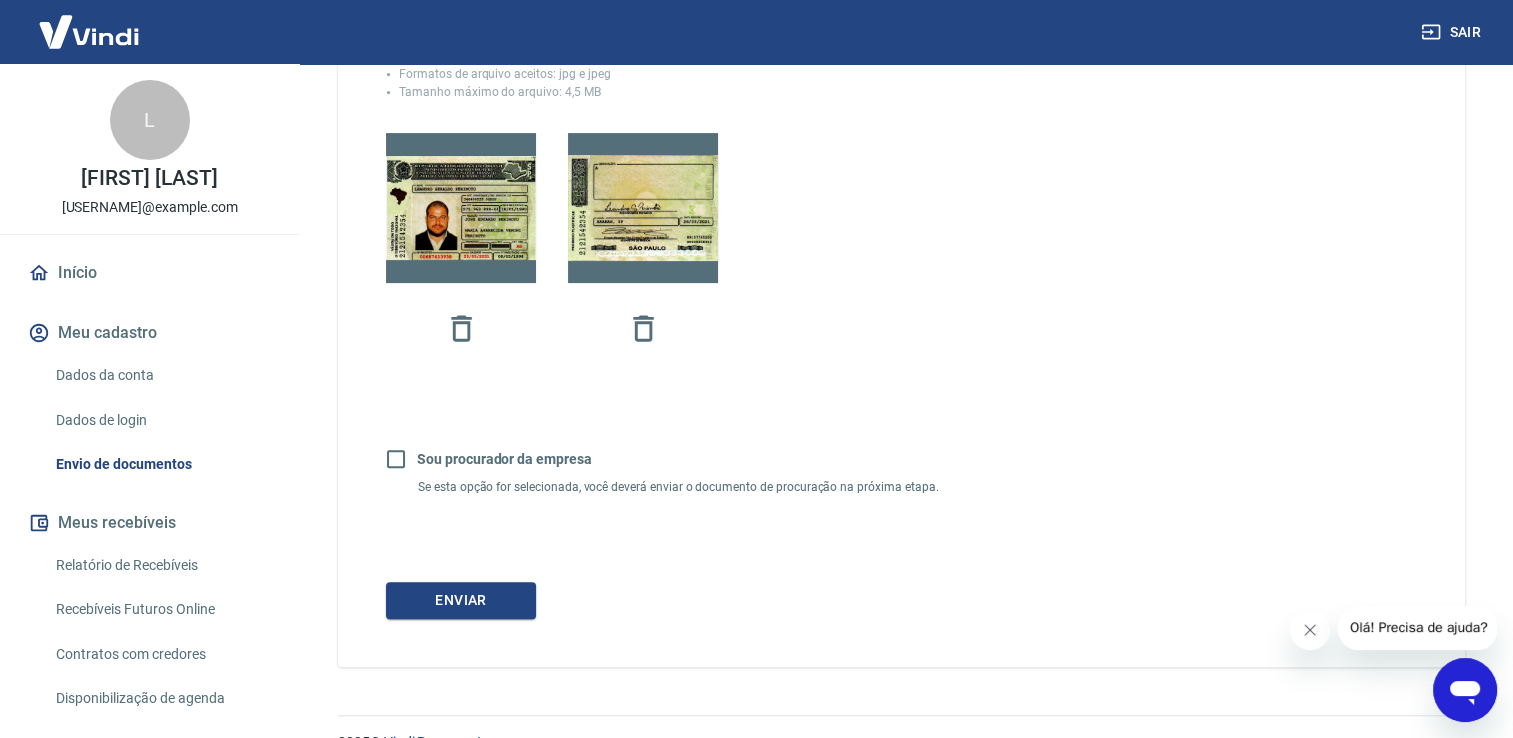 scroll, scrollTop: 546, scrollLeft: 0, axis: vertical 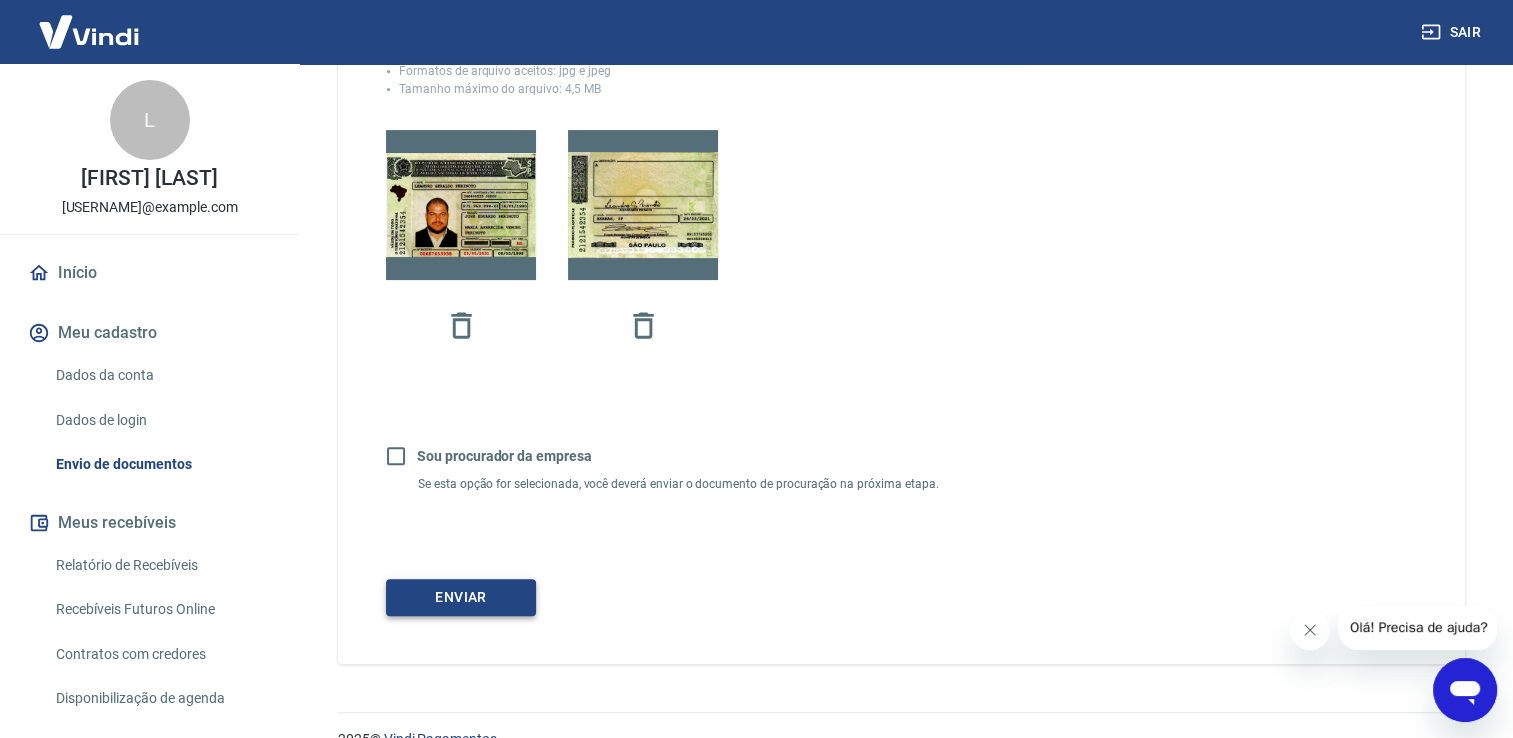 click on "Enviar" at bounding box center [461, 597] 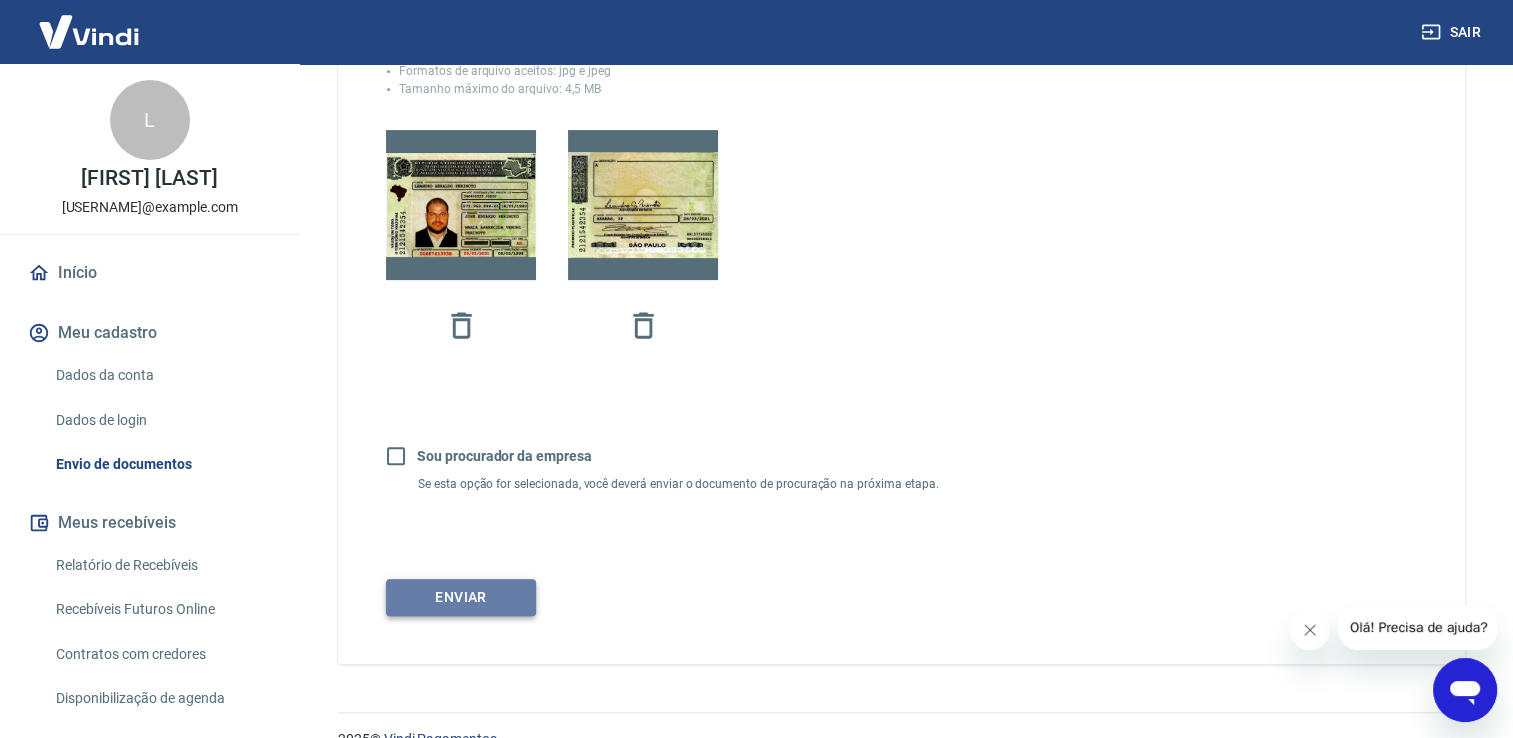 click on "Enviar" at bounding box center [461, 597] 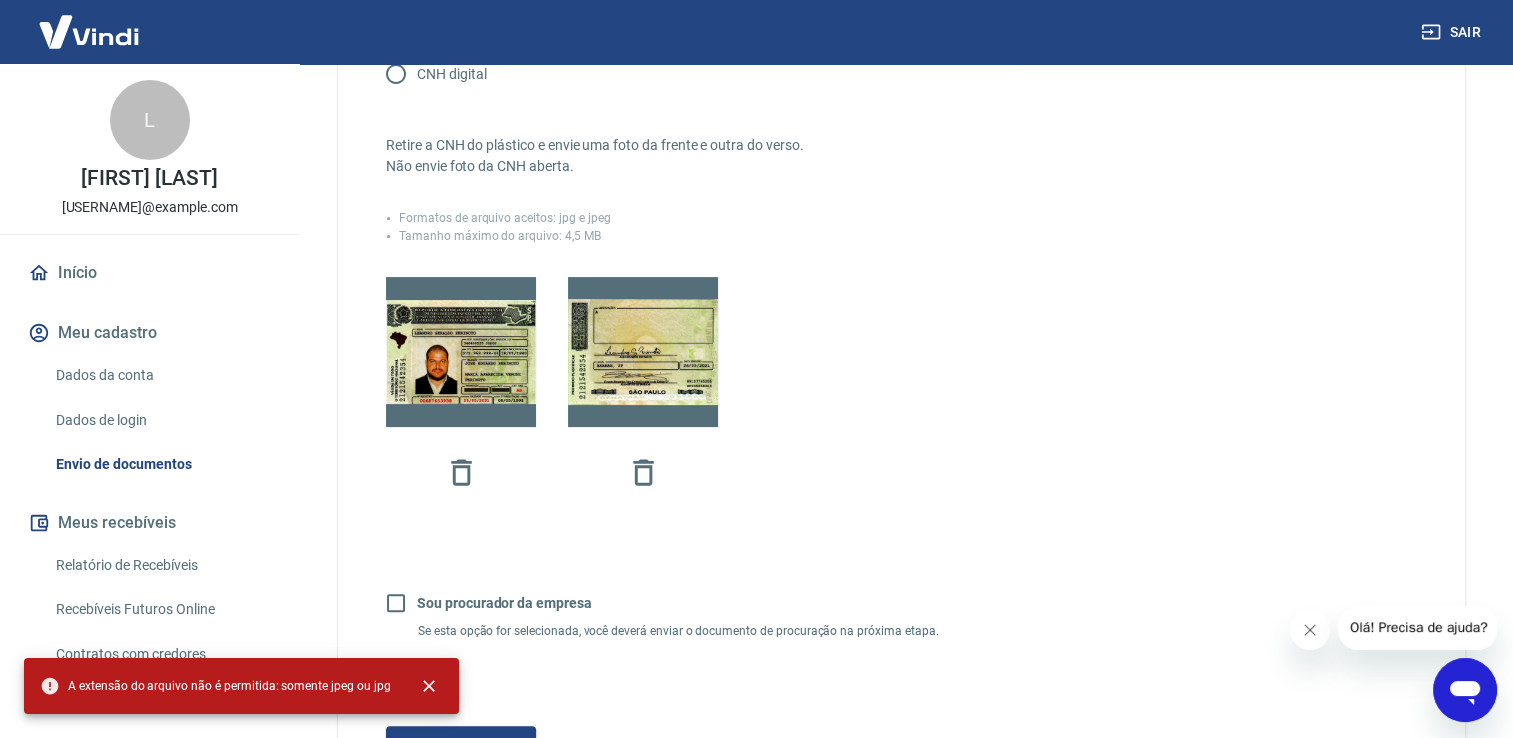 scroll, scrollTop: 344, scrollLeft: 0, axis: vertical 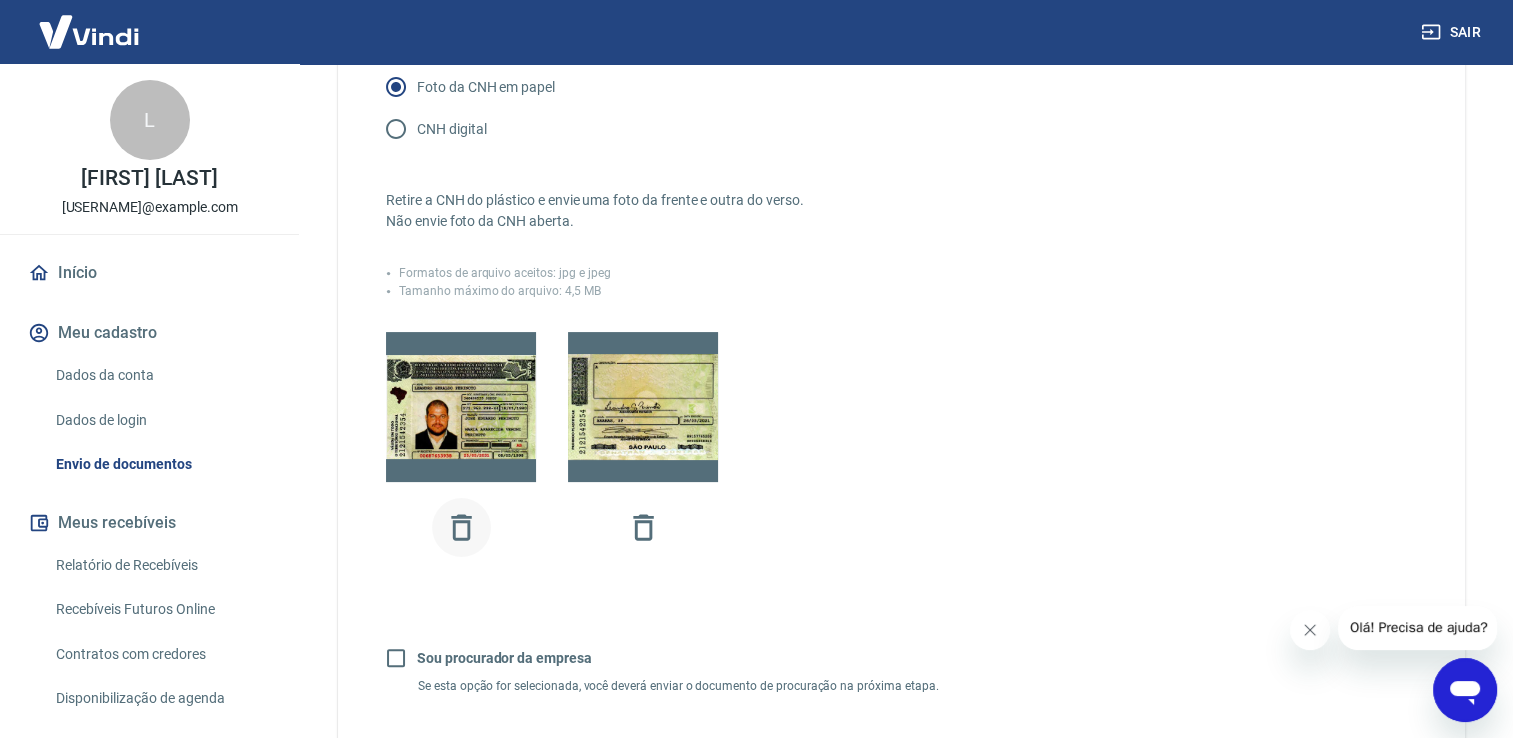 click 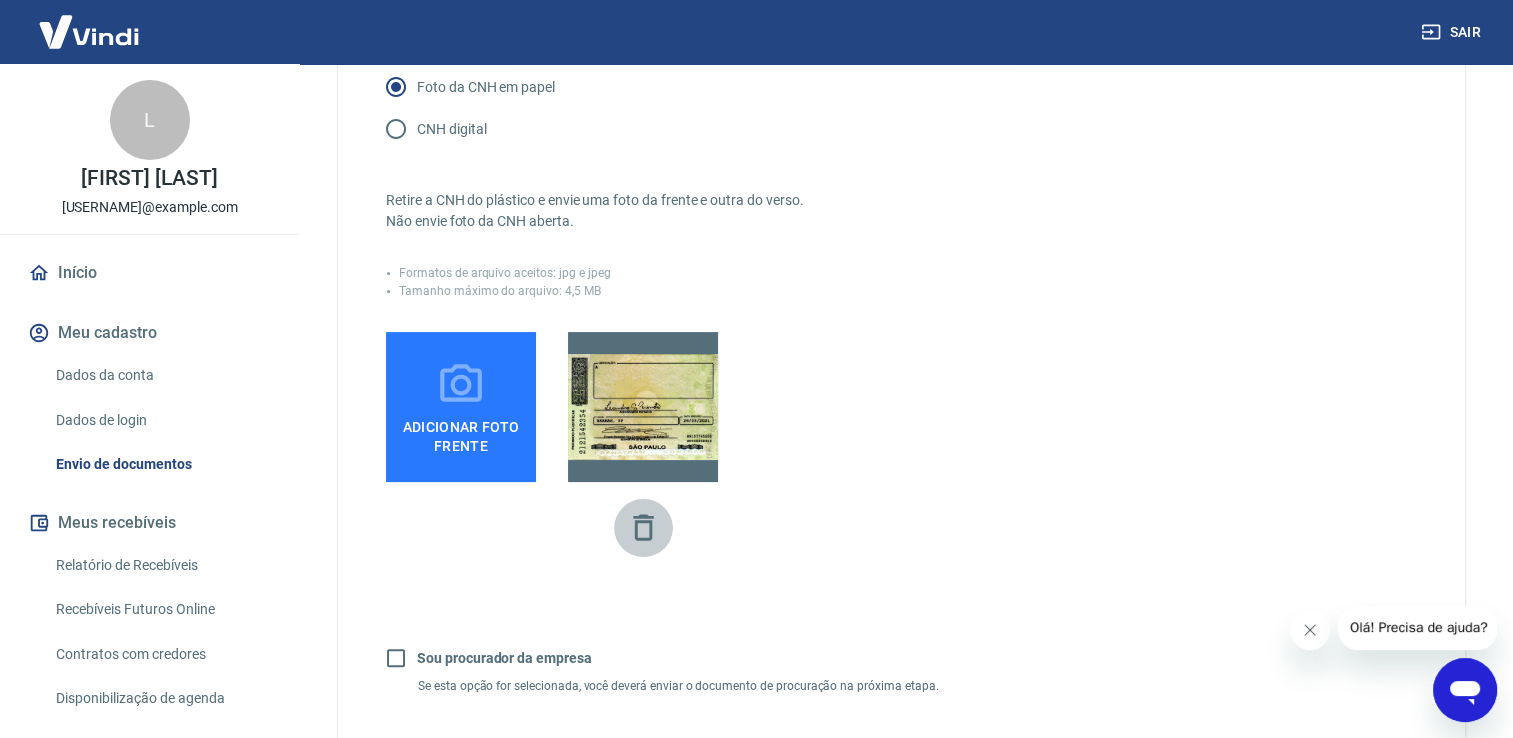 click 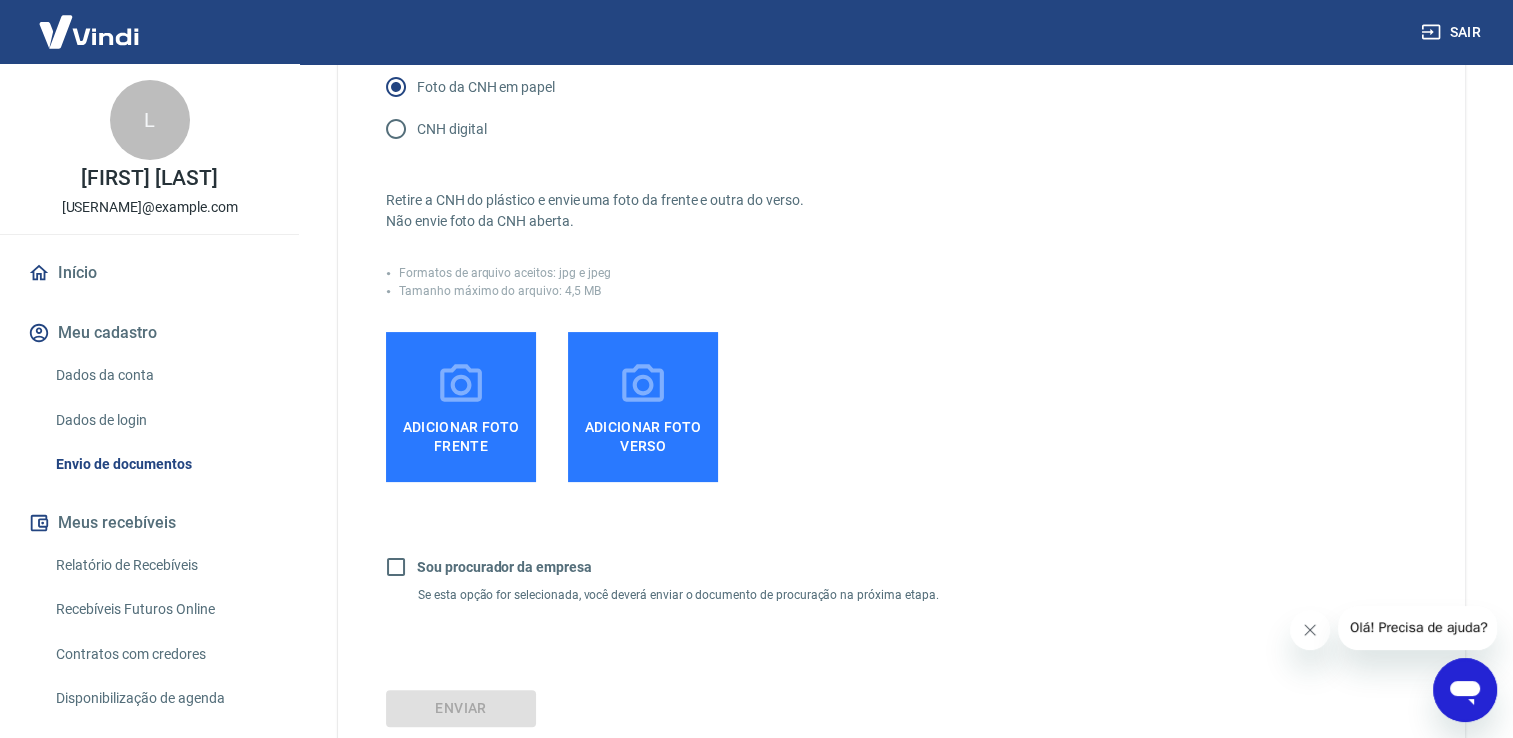 click on "Adicionar foto frente" at bounding box center (461, 432) 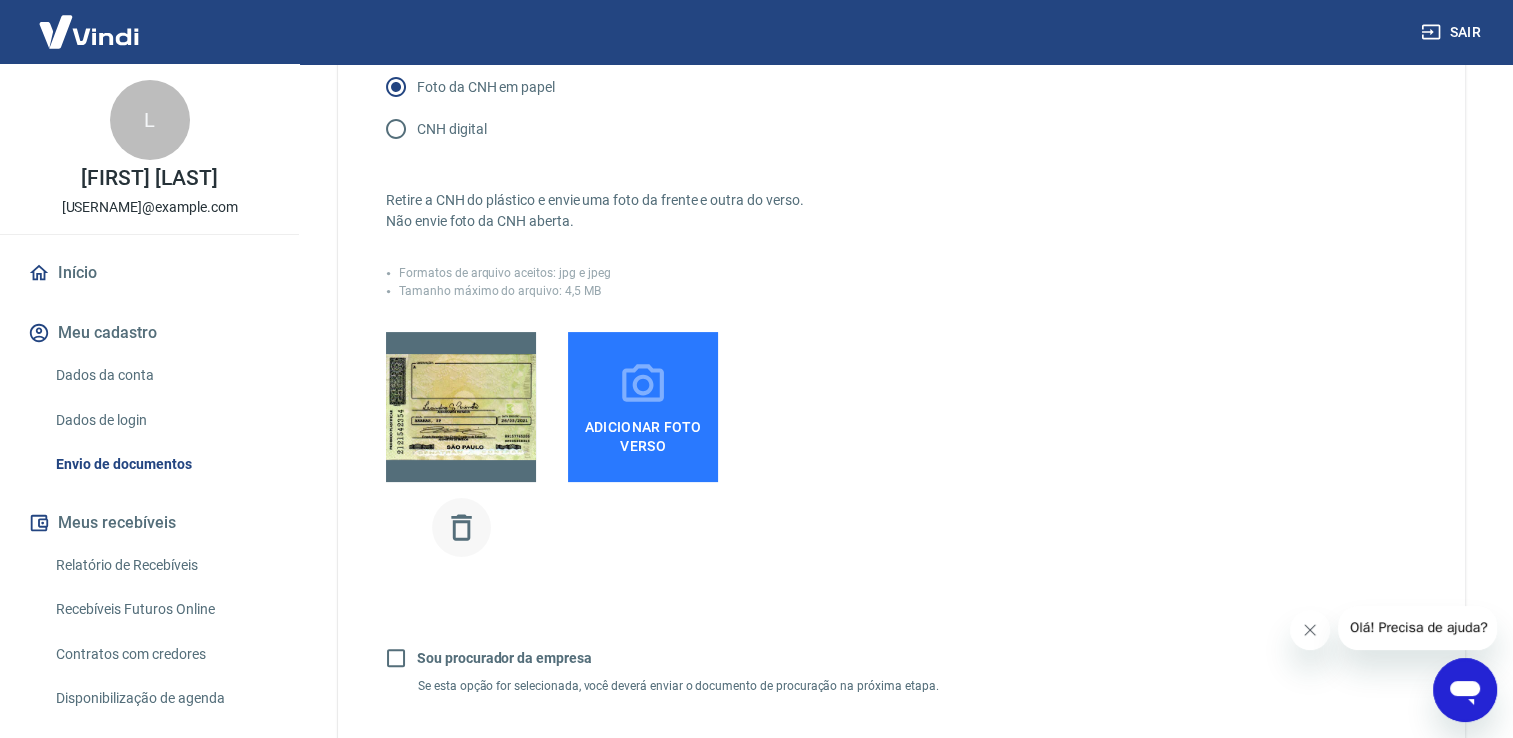 click 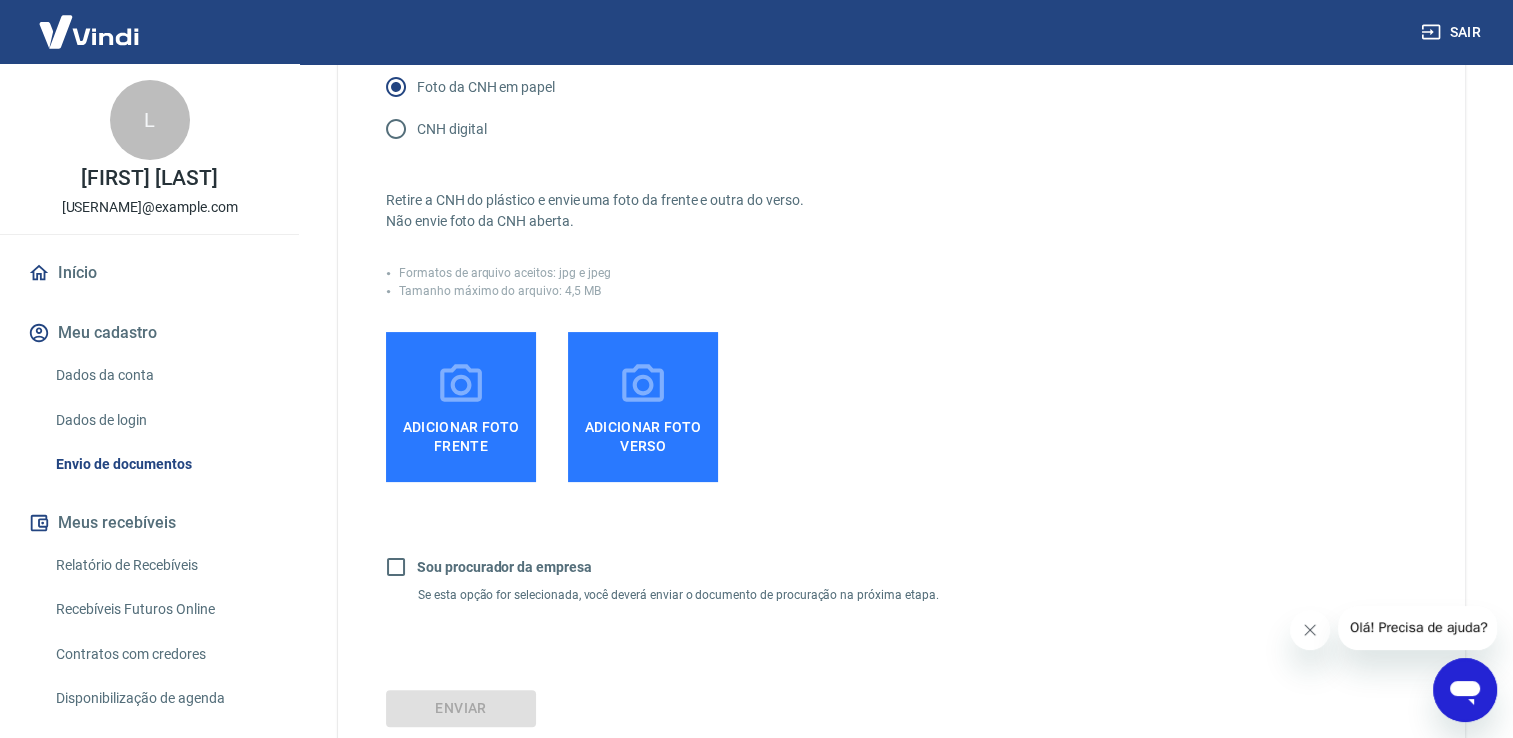 click on "Adicionar foto frente" at bounding box center (461, 432) 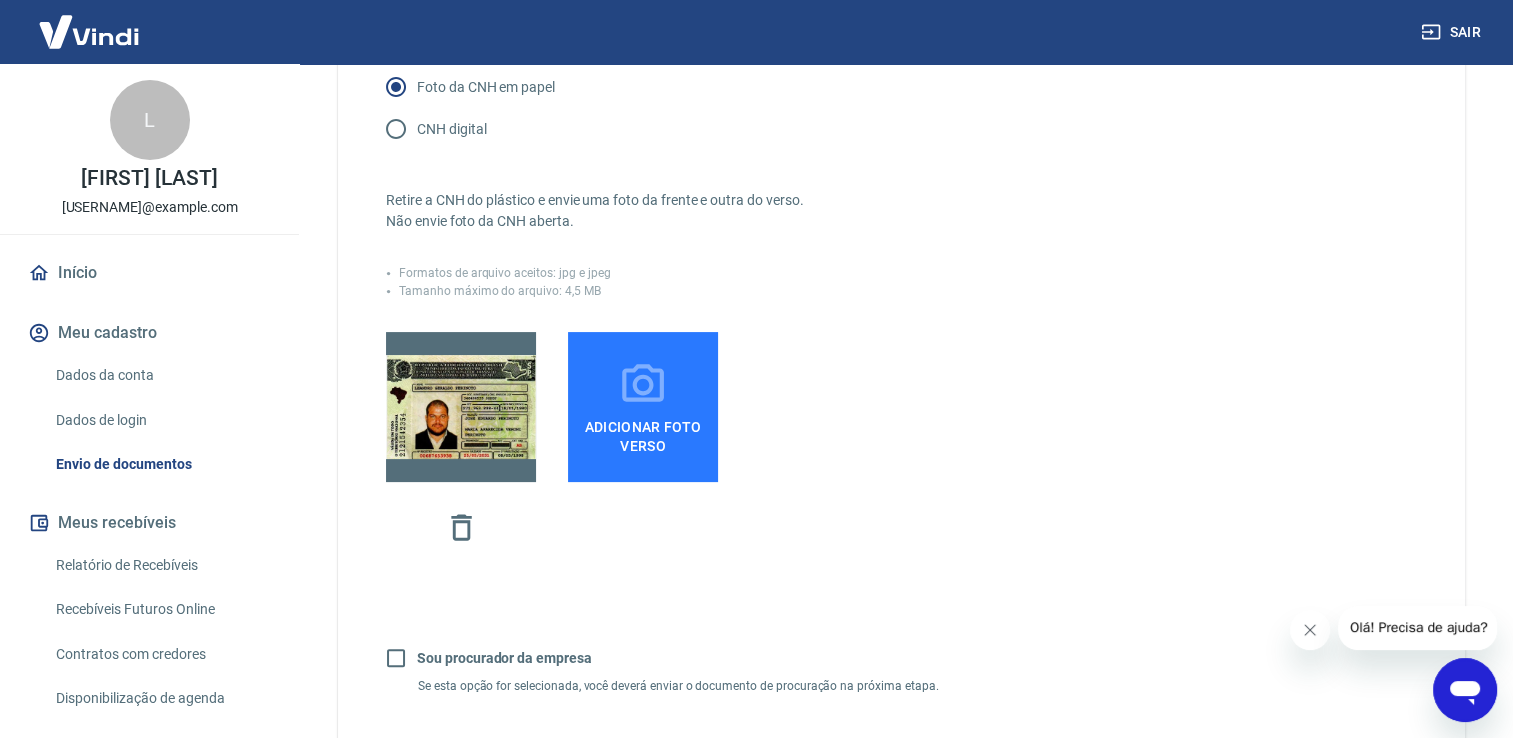 click on "Adicionar foto verso" at bounding box center [643, 432] 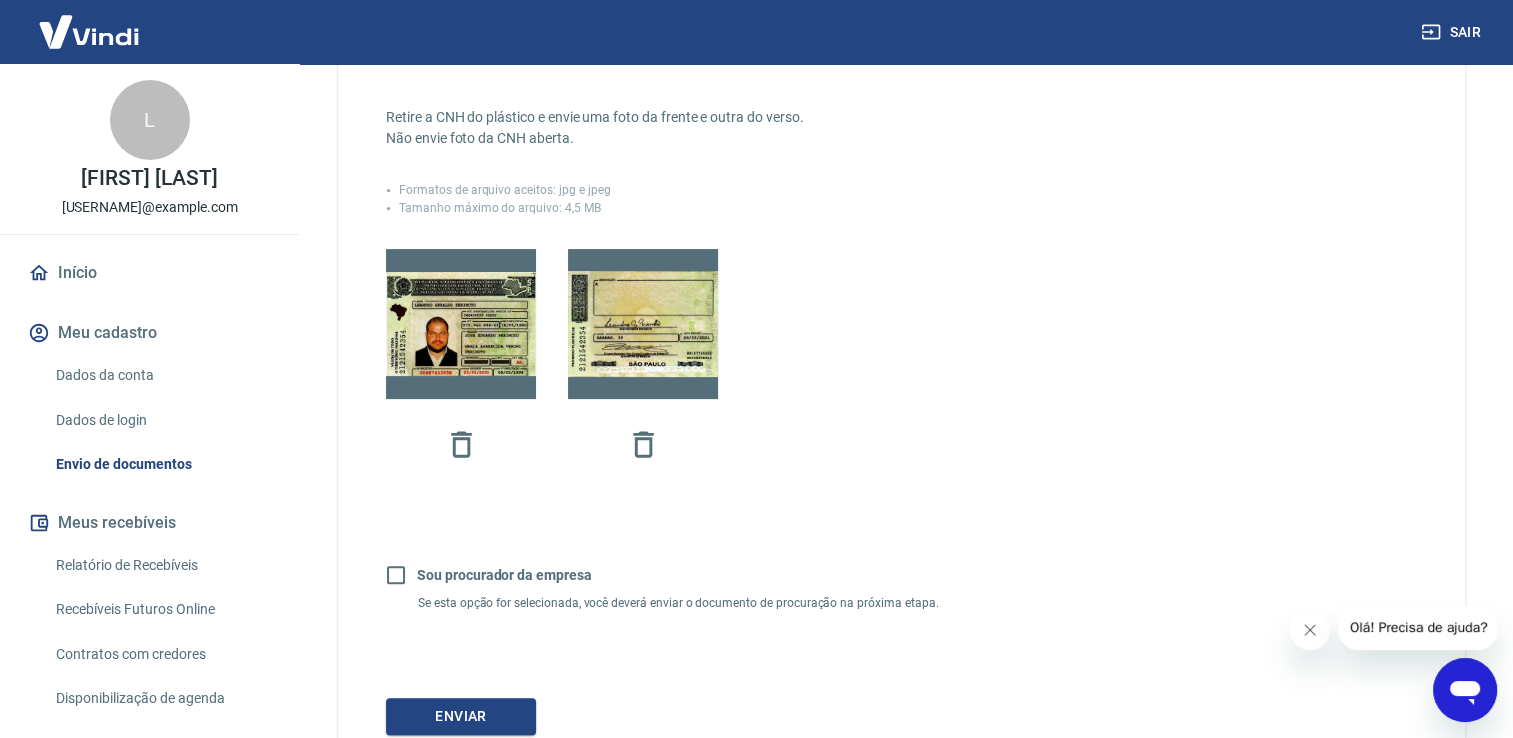 scroll, scrollTop: 580, scrollLeft: 0, axis: vertical 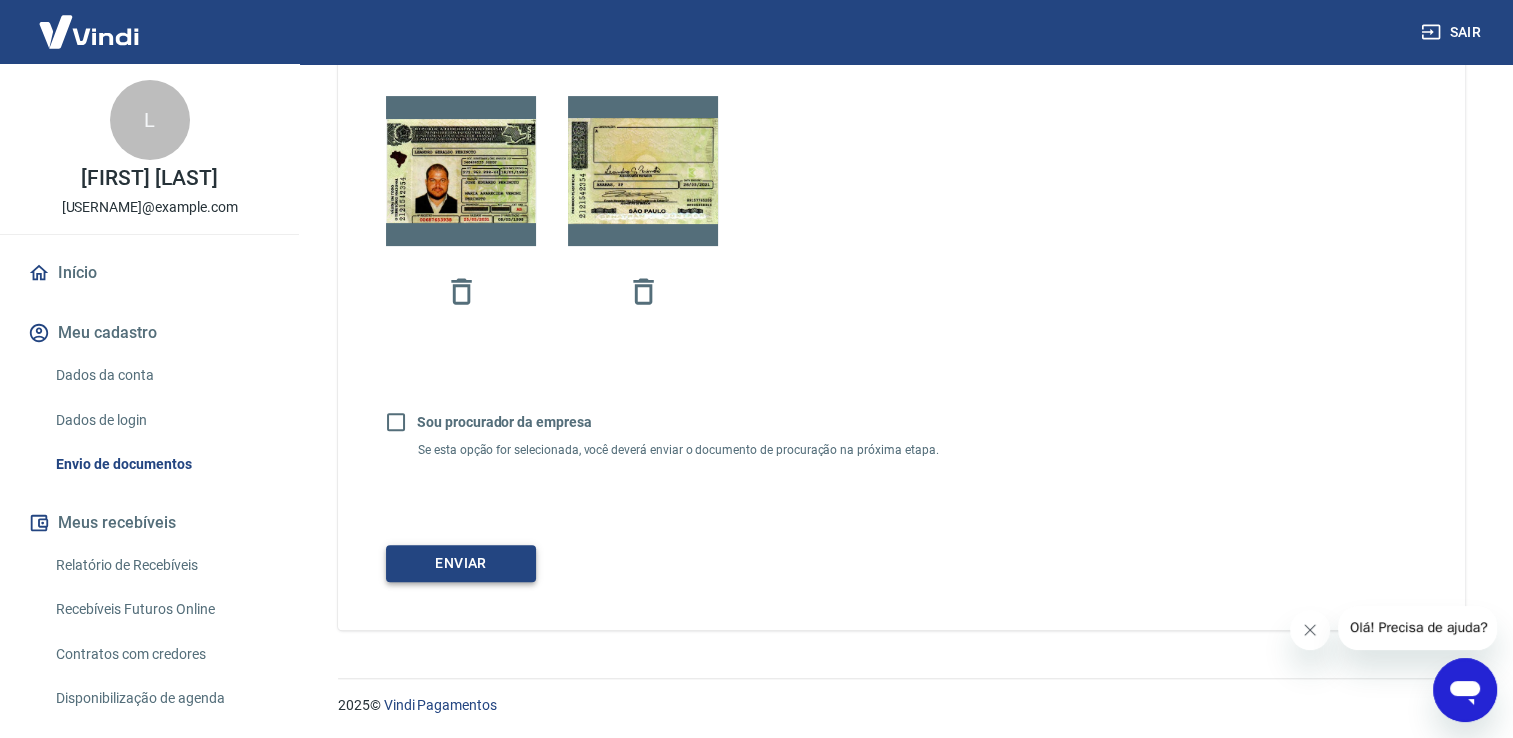 click on "Enviar" at bounding box center [461, 563] 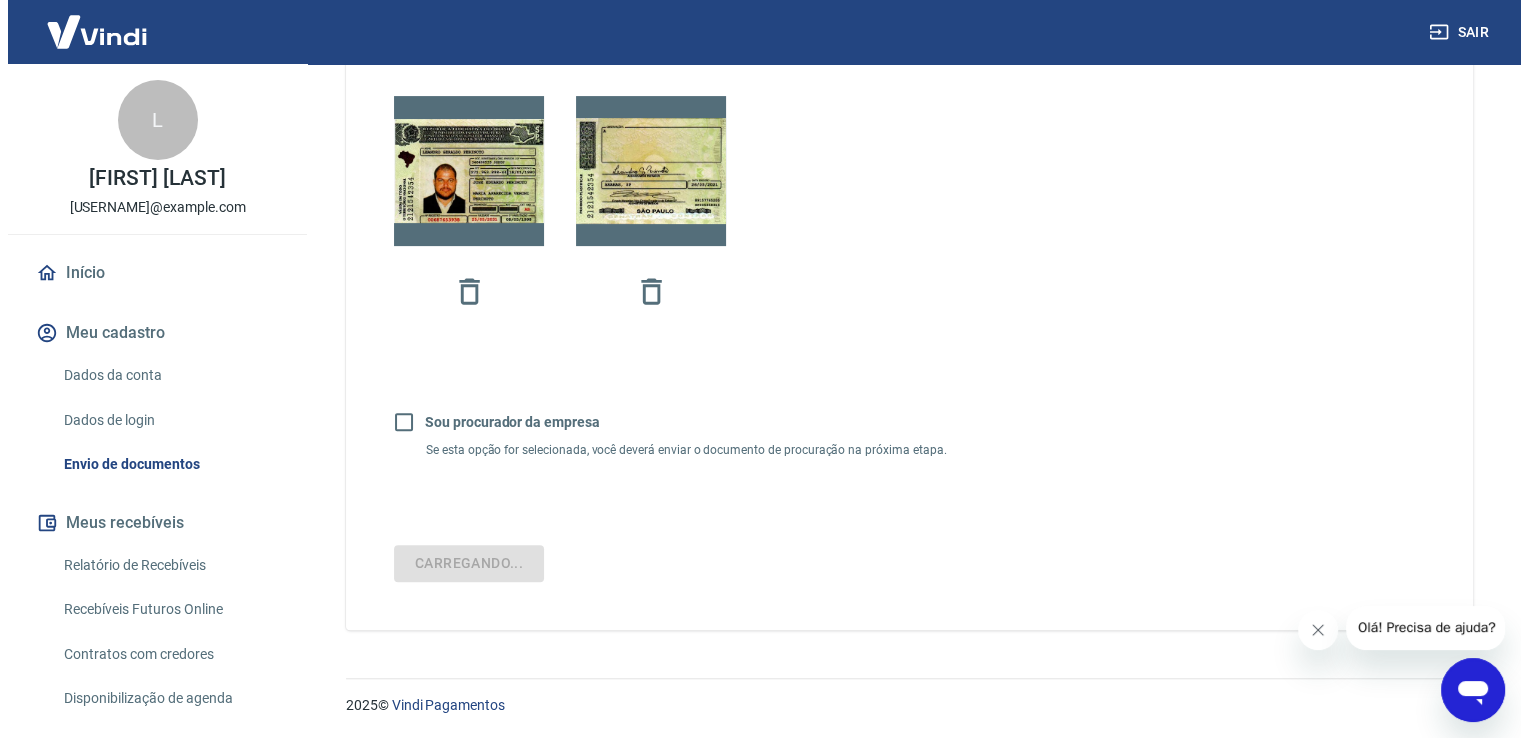 scroll, scrollTop: 0, scrollLeft: 0, axis: both 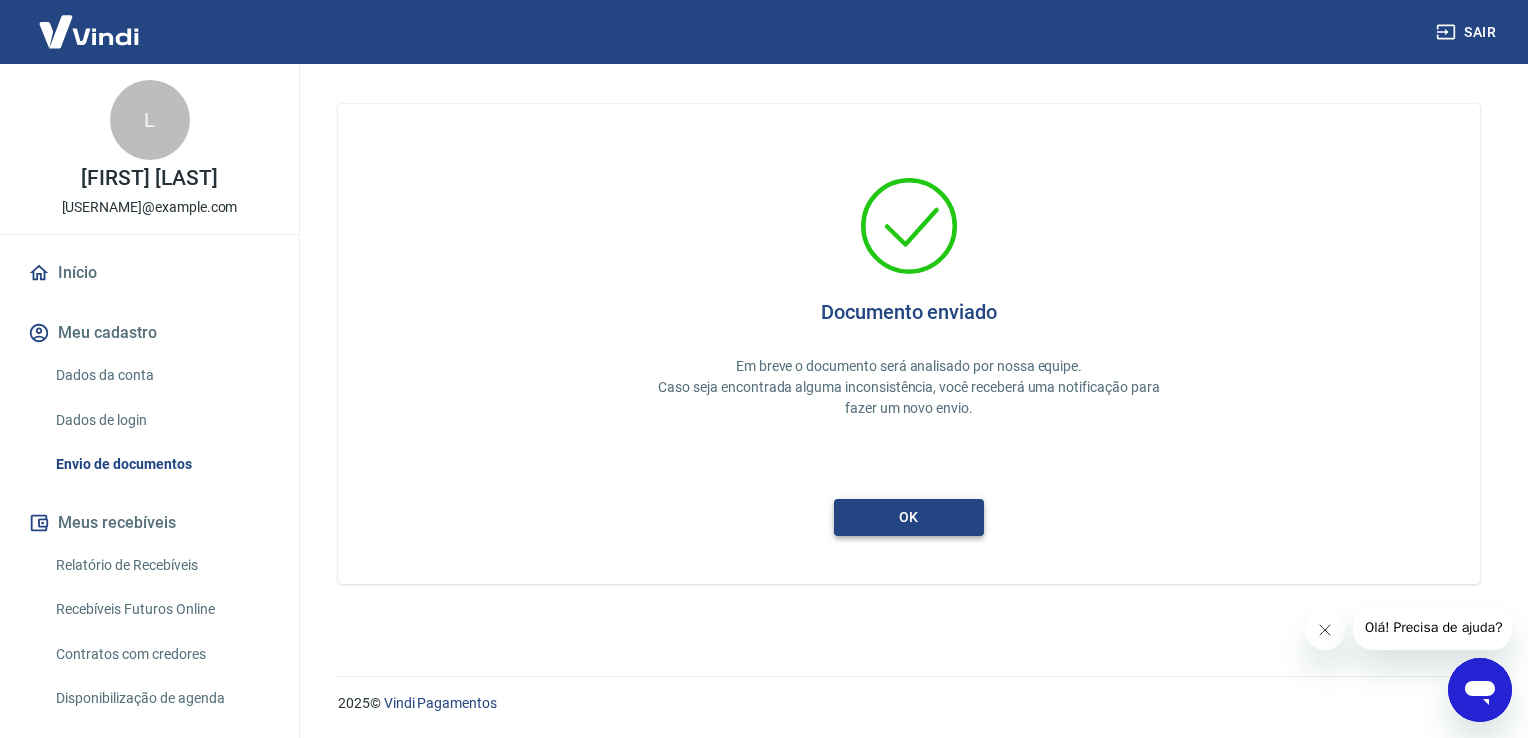 click on "ok" at bounding box center [909, 517] 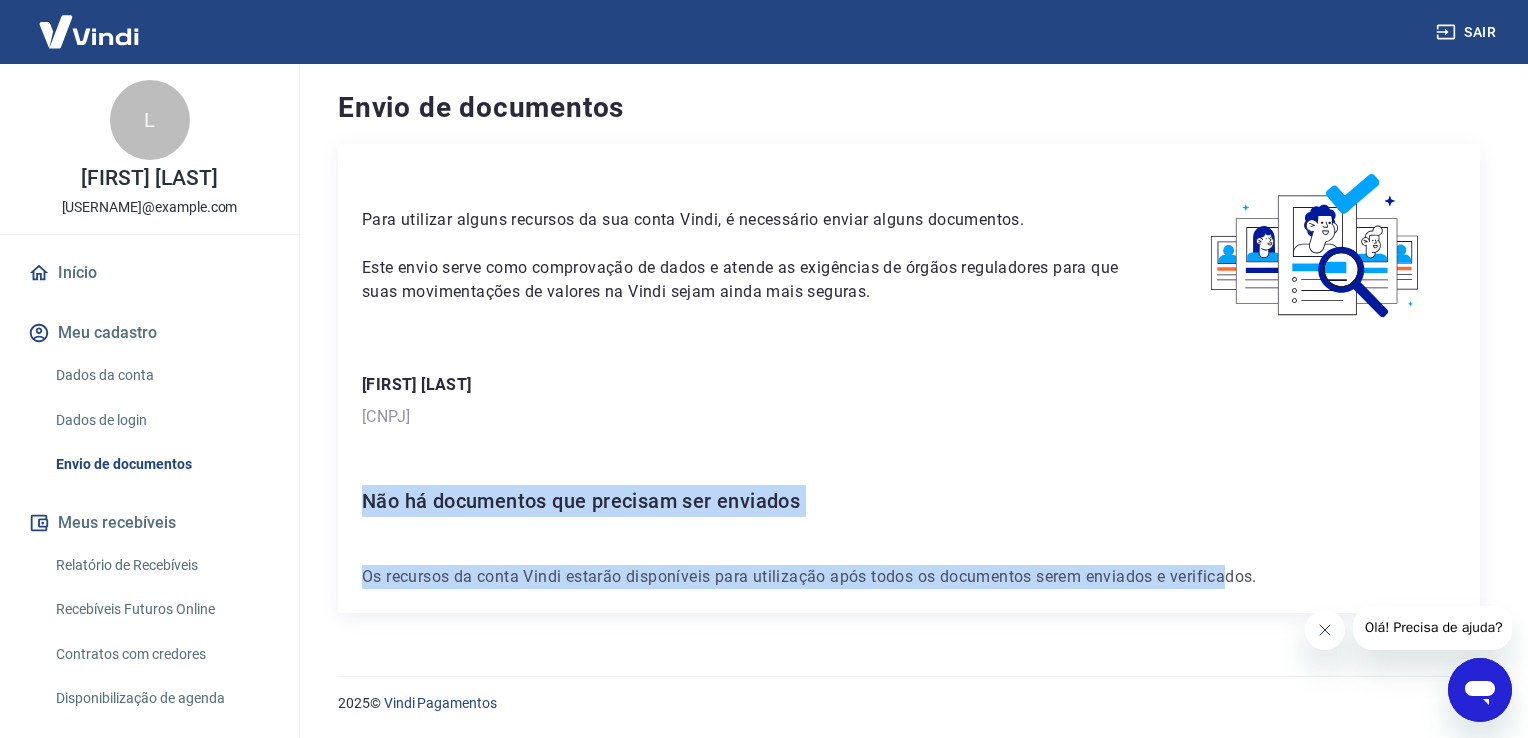 drag, startPoint x: 363, startPoint y: 495, endPoint x: 1224, endPoint y: 544, distance: 862.3932 